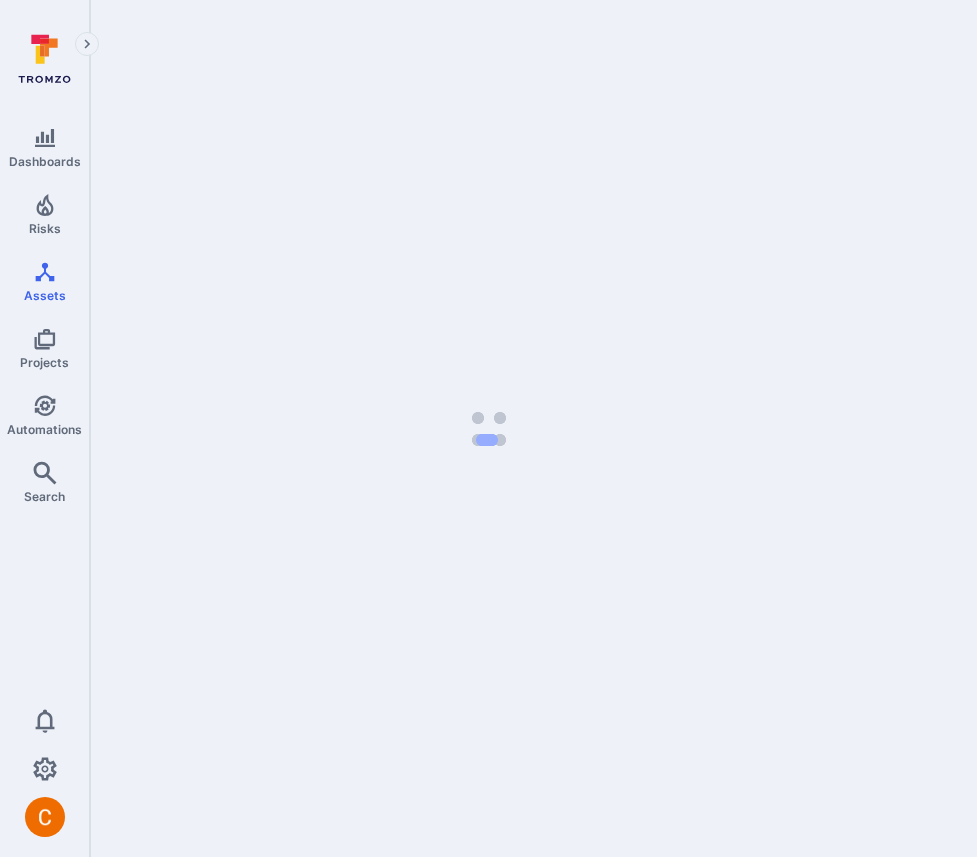 scroll, scrollTop: 0, scrollLeft: 0, axis: both 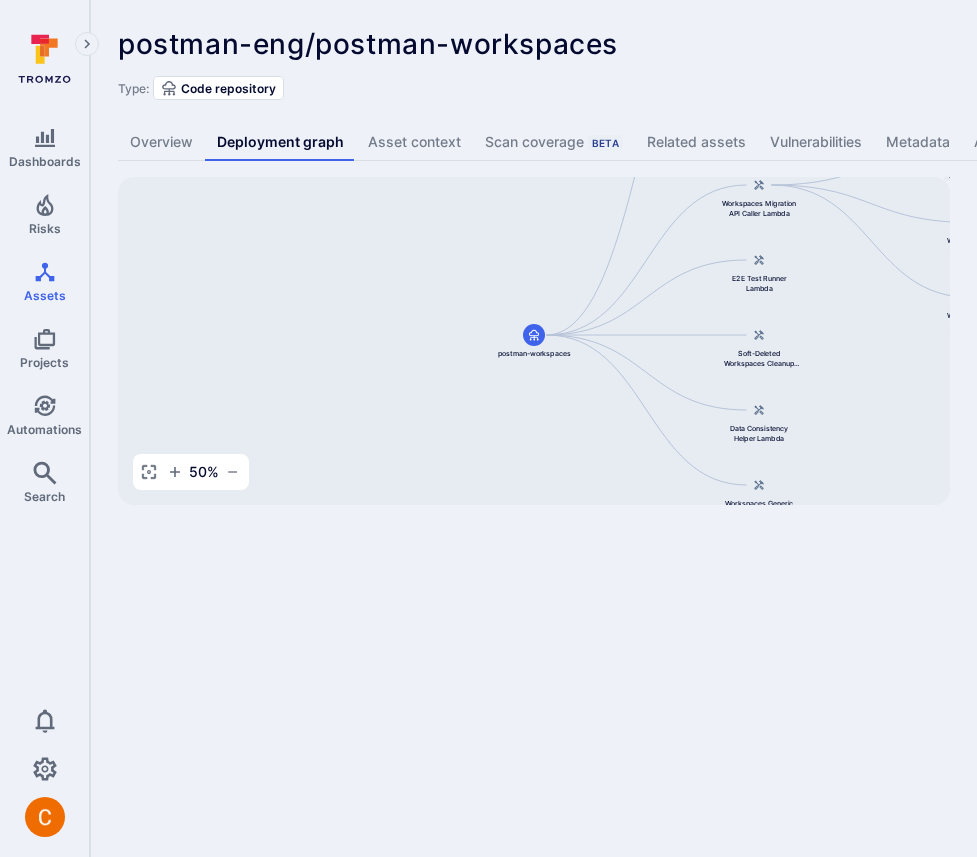 click on "Dashboards Risks Assets Projects Automations Search 0 Assets Assets Pull requests postman-eng/postman-workspaces ...   Show  more Type: Code repository Overview Deployment graph Asset context Scan coverage   Beta Related assets Vulnerabilities Metadata Alerts Template Tromzo YAML Postman Workspaces Service postman-workspaces Workspaces Migration API Caller Lambda E2E Test Runner Lambda Soft-Deleted Workspaces Cleanup Lambda Data Consistency Helper Lambda Workspaces Generic One-Off Lambda Postman Workspaces Temporal Workers - Production Postman Workspaces Temporal Workers - Stage Postman Workspaces Temporal Workers - Beta Postman Workspaces Temporal Workers - Preview Workspace Service Container Image Repository Workspaces Migration Lambda - Production Workspaces Migration Lambda - Stage Workspaces Migration Lambda - Beta 50 % Press enter or space to select a node. You can then use the arrow keys to move the node around. Press delete to remove it and escape to cancel." at bounding box center [488, 428] 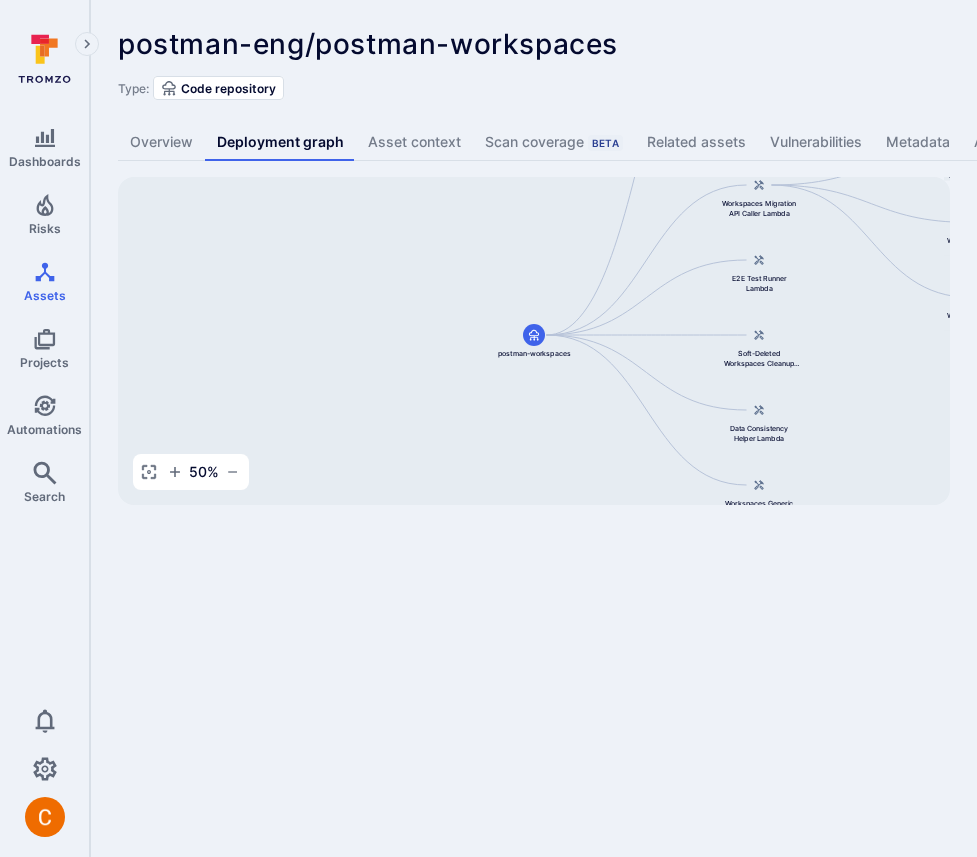 click on "Dashboards Risks Assets Projects Automations Search 0 Assets Assets Pull requests postman-eng/postman-workspaces ...   Show  more Type: Code repository Overview Deployment graph Asset context Scan coverage   Beta Related assets Vulnerabilities Metadata Alerts Template Tromzo YAML Postman Workspaces Service postman-workspaces Workspaces Migration API Caller Lambda E2E Test Runner Lambda Soft-Deleted Workspaces Cleanup Lambda Data Consistency Helper Lambda Workspaces Generic One-Off Lambda Postman Workspaces Temporal Workers - Production Postman Workspaces Temporal Workers - Stage Postman Workspaces Temporal Workers - Beta Postman Workspaces Temporal Workers - Preview Workspace Service Container Image Repository Workspaces Migration Lambda - Production Workspaces Migration Lambda - Stage Workspaces Migration Lambda - Beta 50 % Press enter or space to select a node. You can then use the arrow keys to move the node around. Press delete to remove it and escape to cancel." at bounding box center (488, 428) 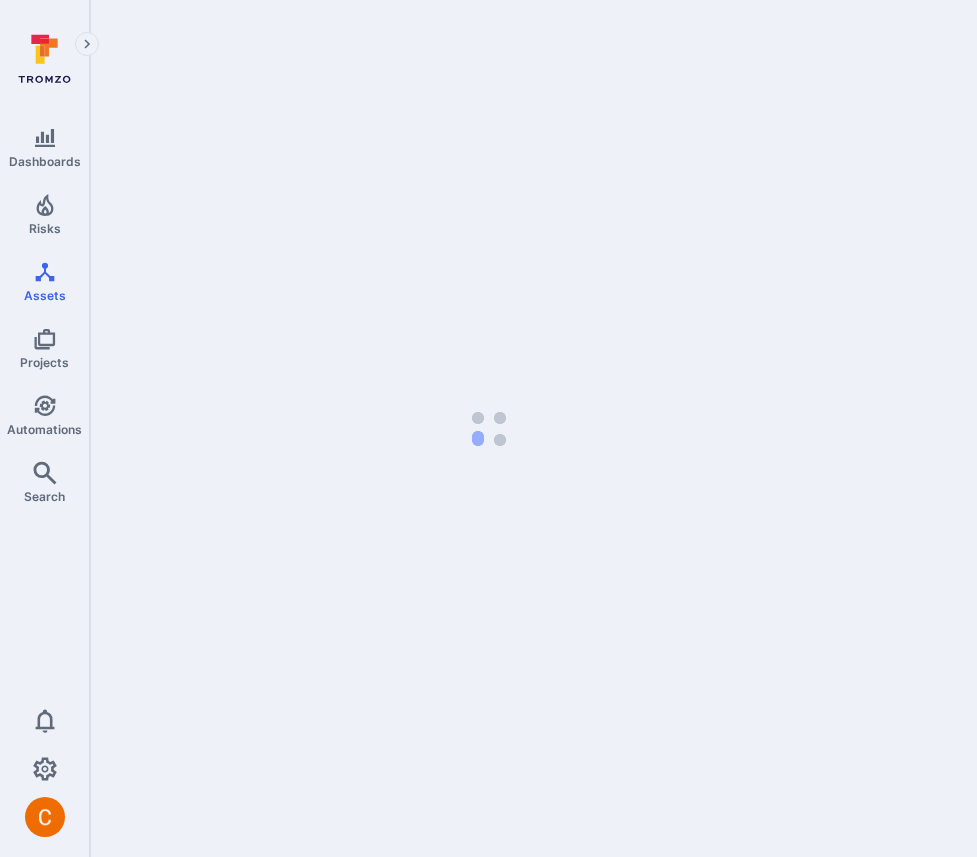 scroll, scrollTop: 0, scrollLeft: 0, axis: both 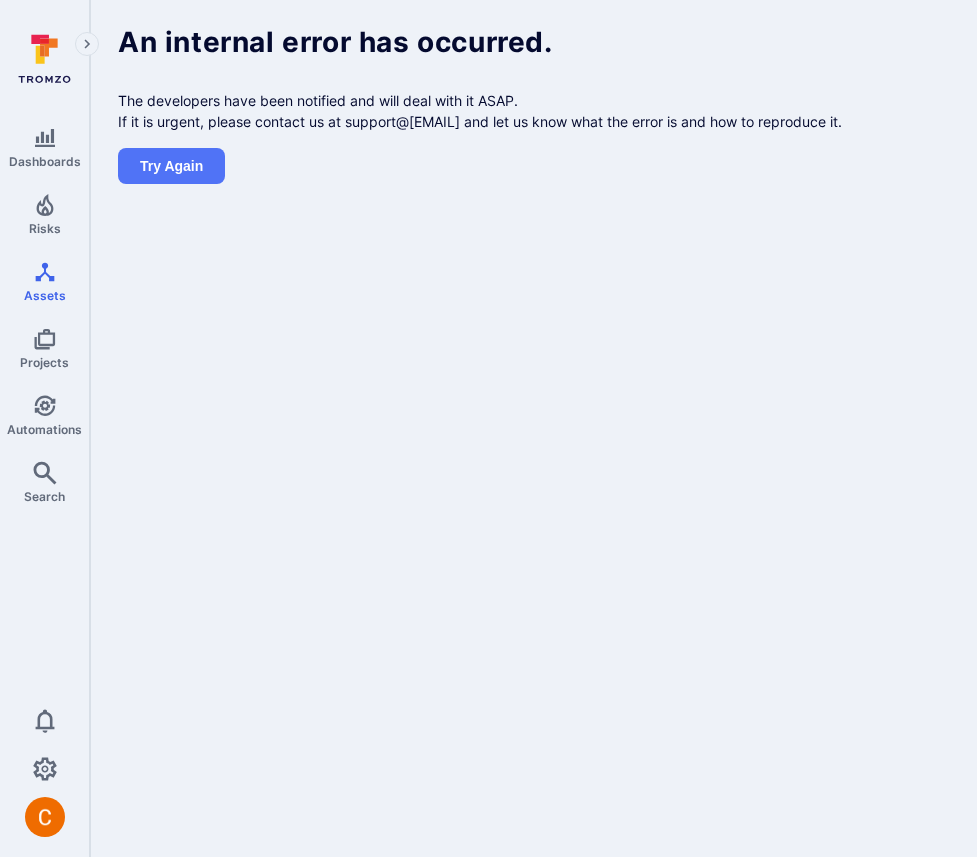 click on "Dashboards Risks Assets Projects Automations Search 0 Assets Assets Pull requests An internal error has occurred. The developers have been notified and will deal with it ASAP. If it is urgent, please contact us at   support@tromzo.com   and let us know what the error is and how to reproduce it. Try again" at bounding box center (488, 428) 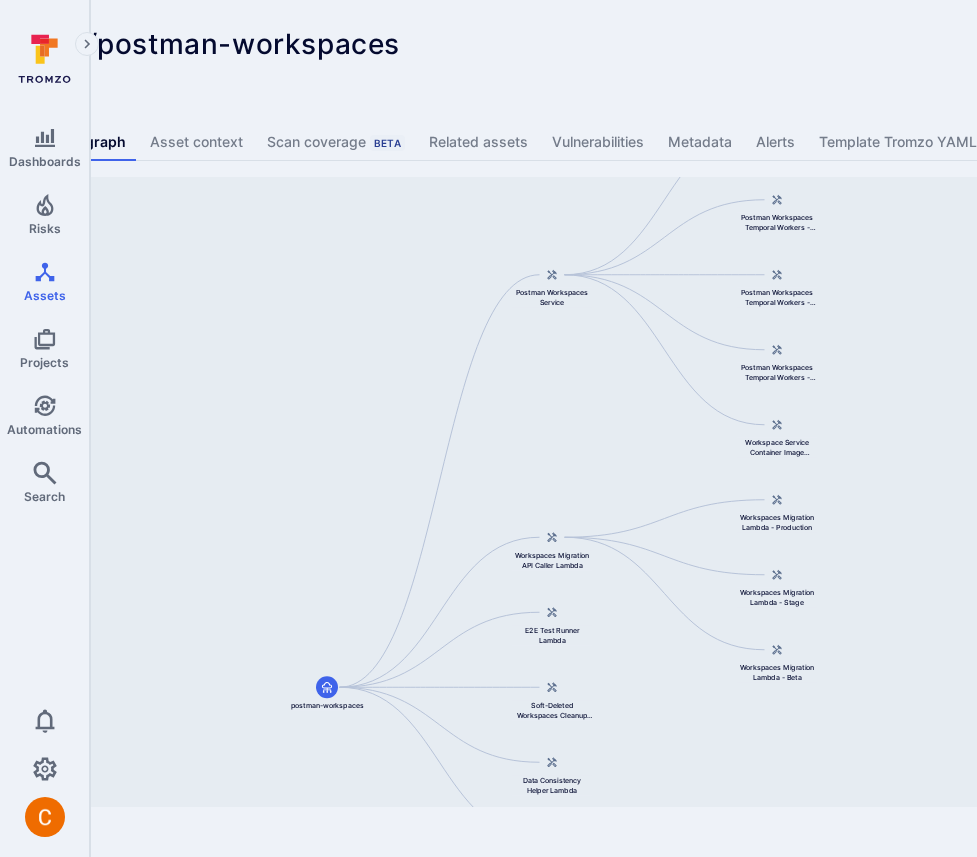 scroll, scrollTop: 0, scrollLeft: 0, axis: both 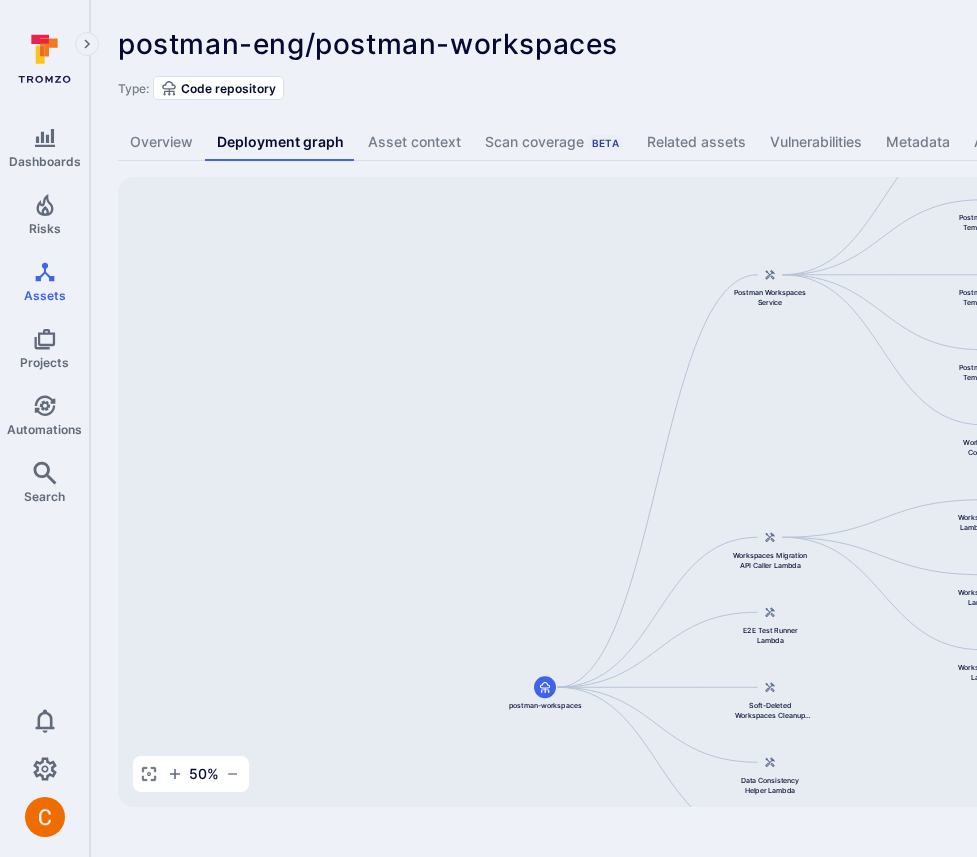 click on "postman-eng/postman-workspaces ...   Show  more Type: Code repository Overview Deployment graph Asset context Scan coverage   Beta Related assets Vulnerabilities Metadata Alerts Template Tromzo YAML Postman Workspaces Service postman-workspaces Workspaces Migration API Caller Lambda E2E Test Runner Lambda Soft-Deleted Workspaces Cleanup Lambda Data Consistency Helper Lambda Workspaces Generic One-Off Lambda Postman Workspaces Temporal Workers - Production Postman Workspaces Temporal Workers - Stage Postman Workspaces Temporal Workers - Beta Postman Workspaces Temporal Workers - Preview Workspace Service Container Image Repository Workspaces Migration Lambda - Production Workspaces Migration Lambda - Stage Workspaces Migration Lambda - Beta 50 % Mini Map Press enter or space to select a node. You can then use the arrow keys to move the node around. Press delete to remove it and escape to cancel. Press enter or space to select an edge. You can then press delete to remove it or escape to cancel." at bounding box center (765, 417) 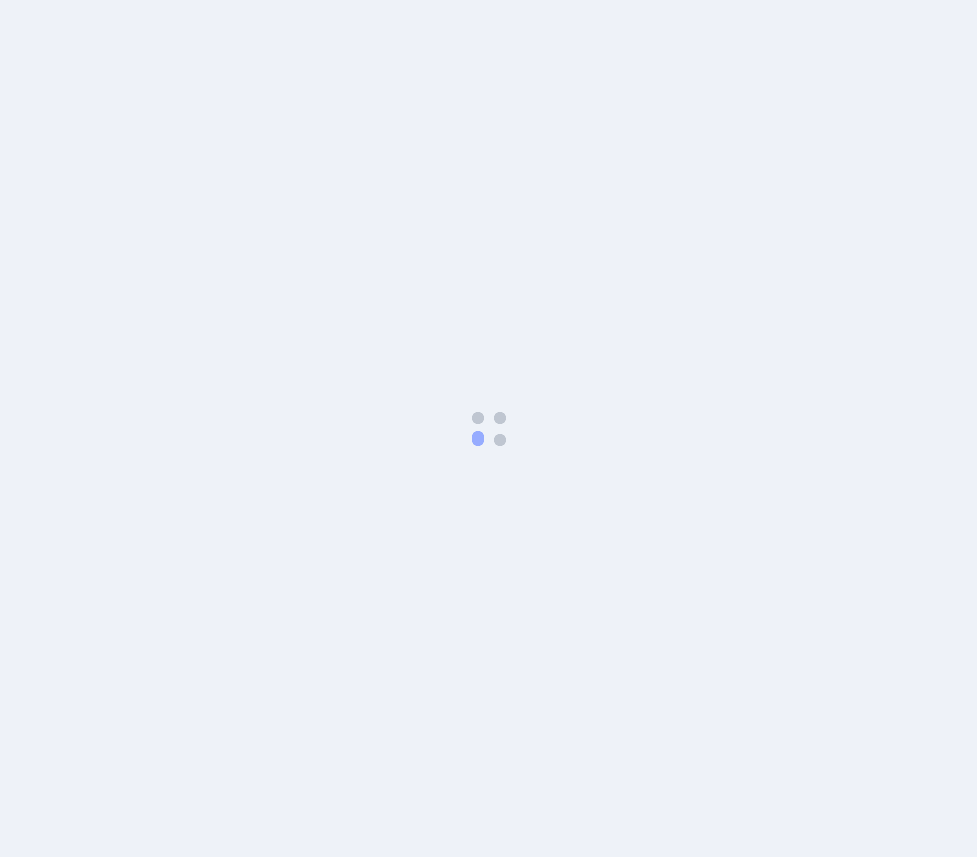 scroll, scrollTop: 0, scrollLeft: 0, axis: both 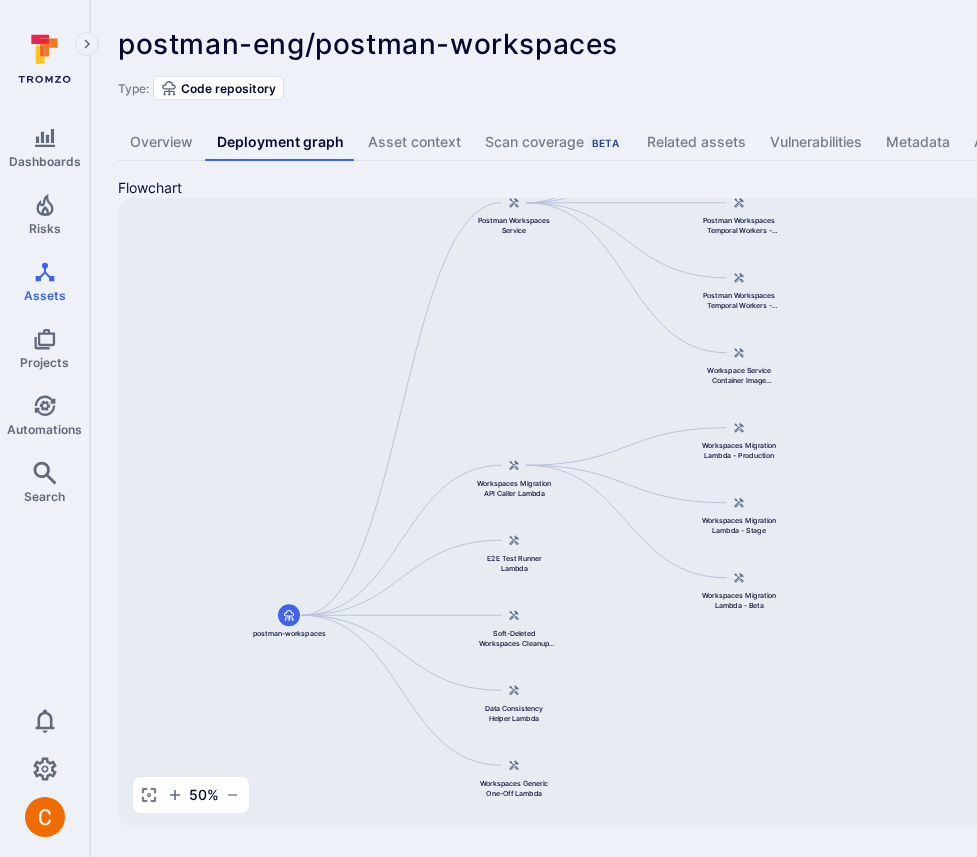 drag, startPoint x: 833, startPoint y: 467, endPoint x: 577, endPoint y: 374, distance: 272.36923 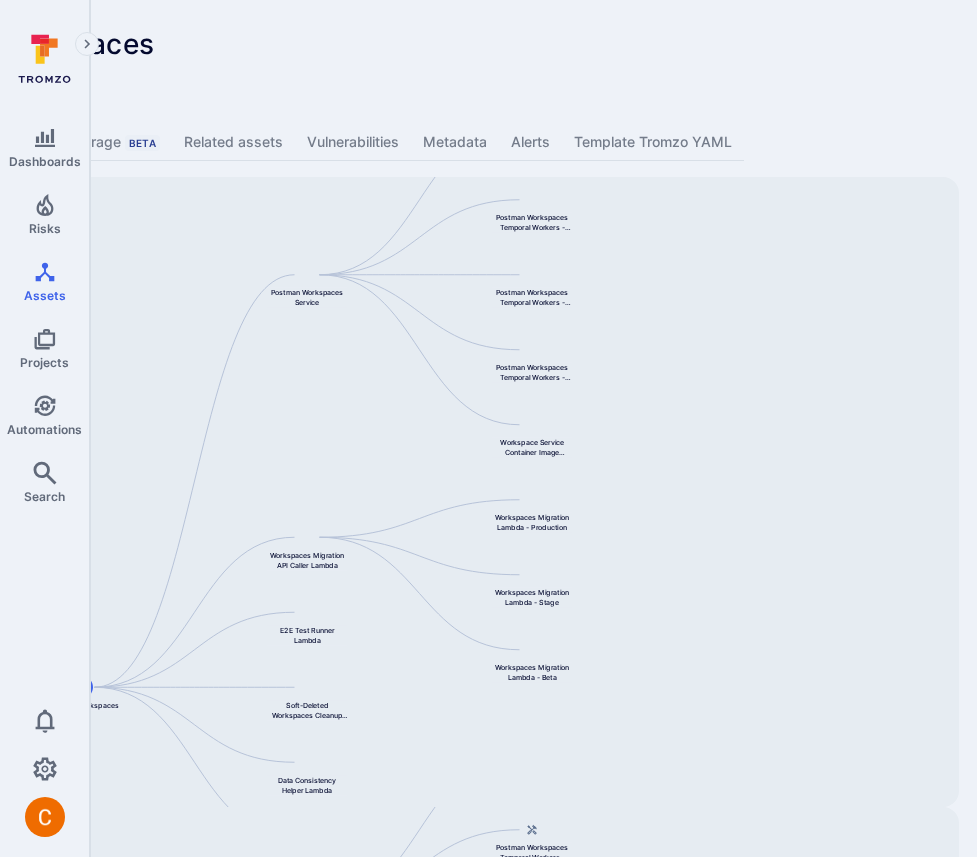 scroll, scrollTop: 0, scrollLeft: 0, axis: both 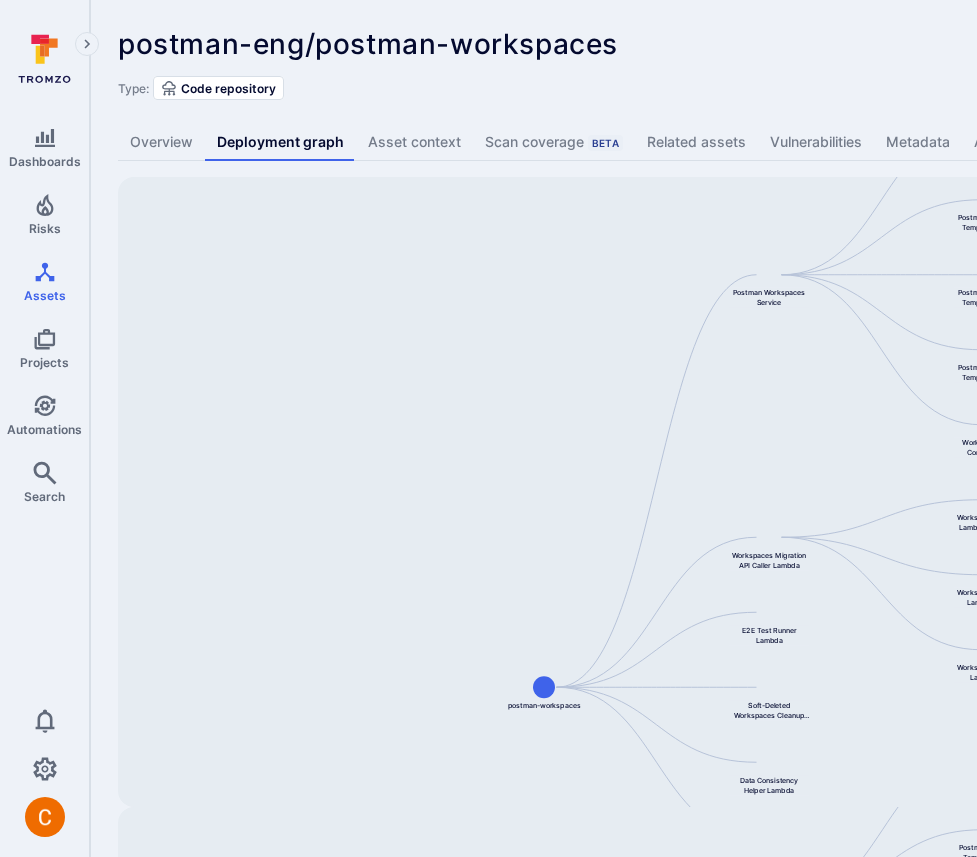 click on "Postman Workspaces Service postman-workspaces Workspaces Migration API Caller Lambda E2E Test Runner Lambda Soft-Deleted Workspaces Cleanup Lambda Data Consistency Helper Lambda Workspaces Generic One-Off Lambda Postman Workspaces Temporal Workers - Production Postman Workspaces Temporal Workers - Stage Postman Workspaces Temporal Workers - Beta Postman Workspaces Temporal Workers - Preview Workspace Service Container Image Repository Workspaces Migration Lambda - Production Workspaces Migration Lambda - Stage Workspaces Migration Lambda - Beta" at bounding box center [770, 492] 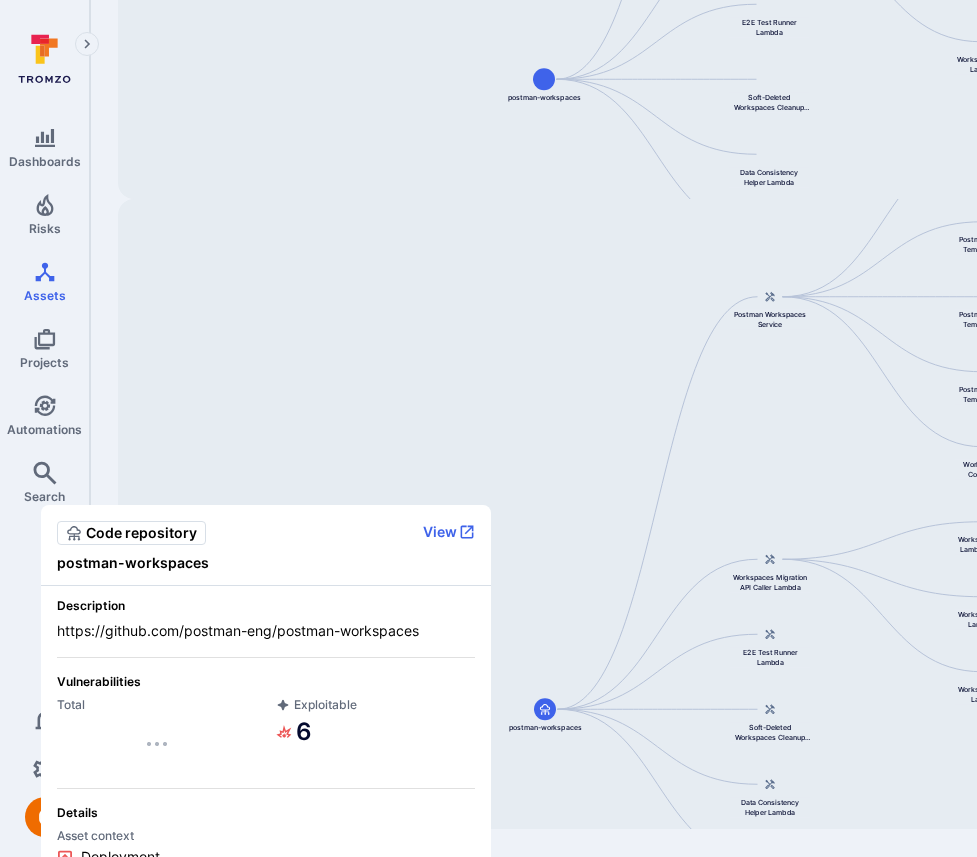 drag, startPoint x: 76, startPoint y: 615, endPoint x: 345, endPoint y: 615, distance: 269 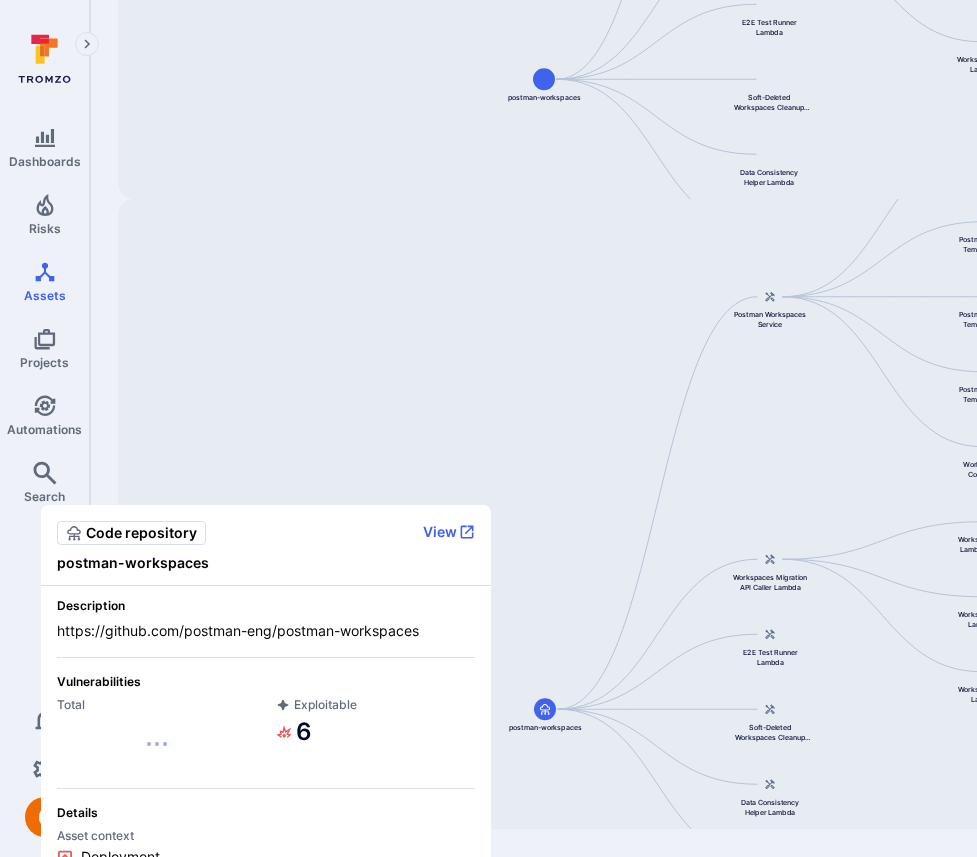 click on "Description https://github.com/postman-eng/postman-workspaces" at bounding box center [266, 619] 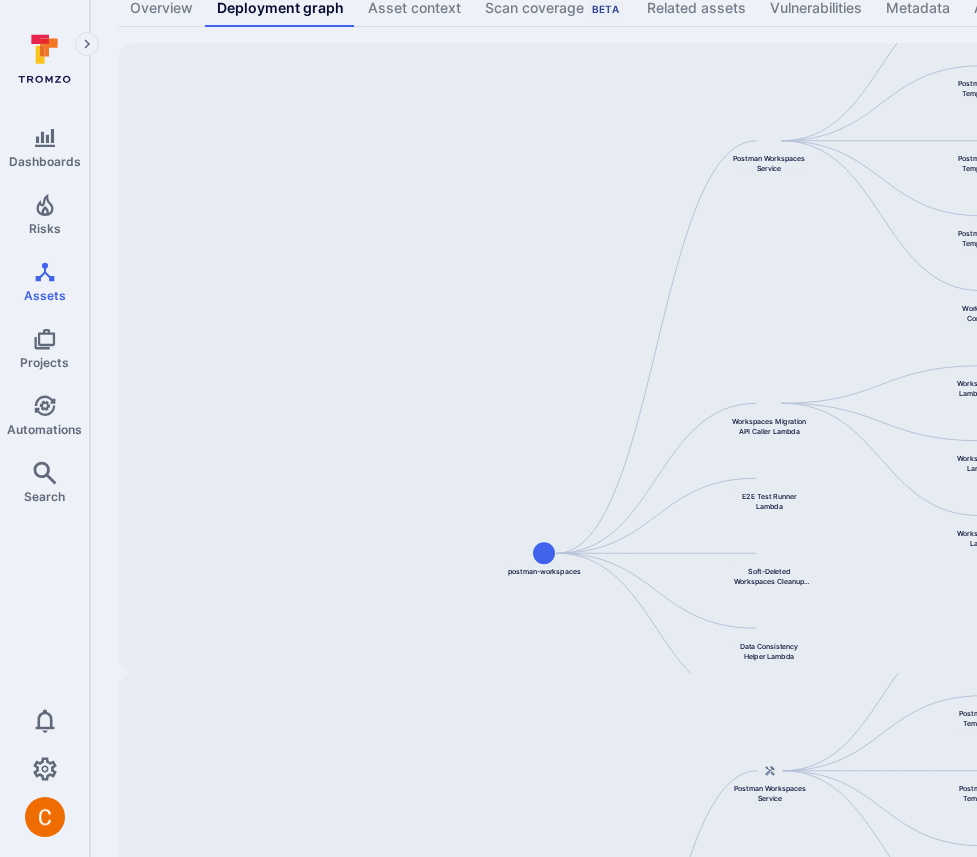 scroll, scrollTop: 108, scrollLeft: 0, axis: vertical 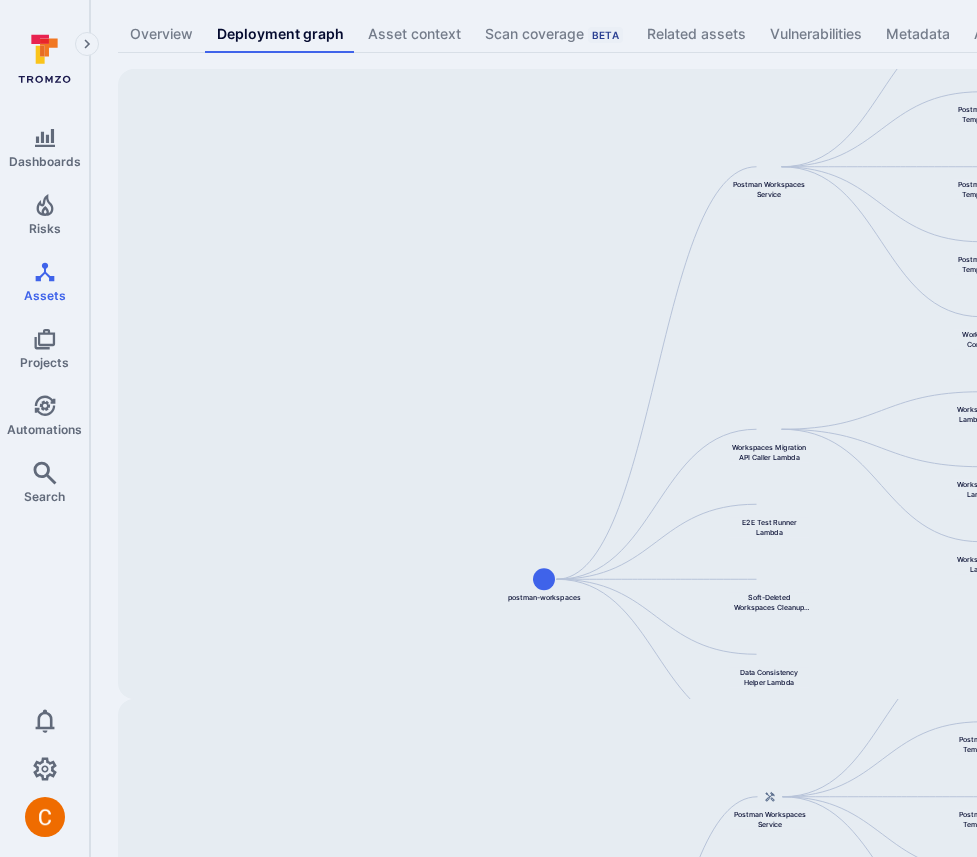 click on "Postman Workspaces Service postman-workspaces Workspaces Migration API Caller Lambda E2E Test Runner Lambda Soft-Deleted Workspaces Cleanup Lambda Data Consistency Helper Lambda Workspaces Generic One-Off Lambda Postman Workspaces Temporal Workers - Production Postman Workspaces Temporal Workers - Stage Postman Workspaces Temporal Workers - Beta Postman Workspaces Temporal Workers - Preview Workspace Service Container Image Repository Workspaces Migration Lambda - Production Workspaces Migration Lambda - Stage Workspaces Migration Lambda - Beta" at bounding box center [770, 384] 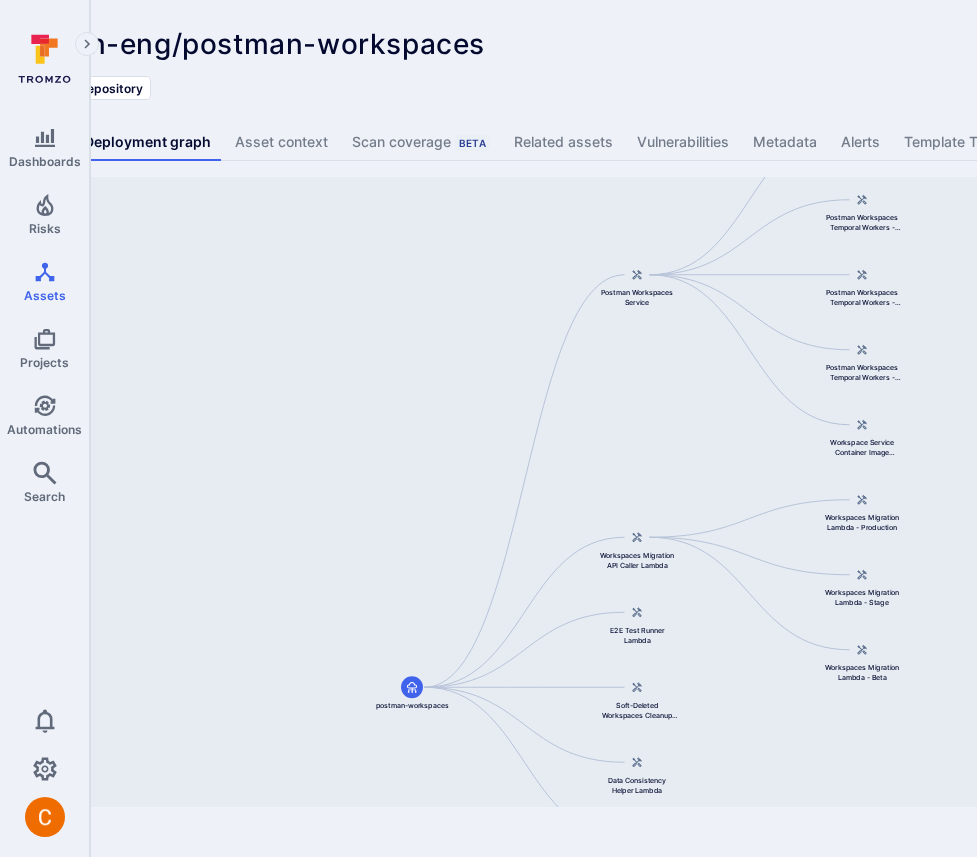 scroll, scrollTop: 0, scrollLeft: 3, axis: horizontal 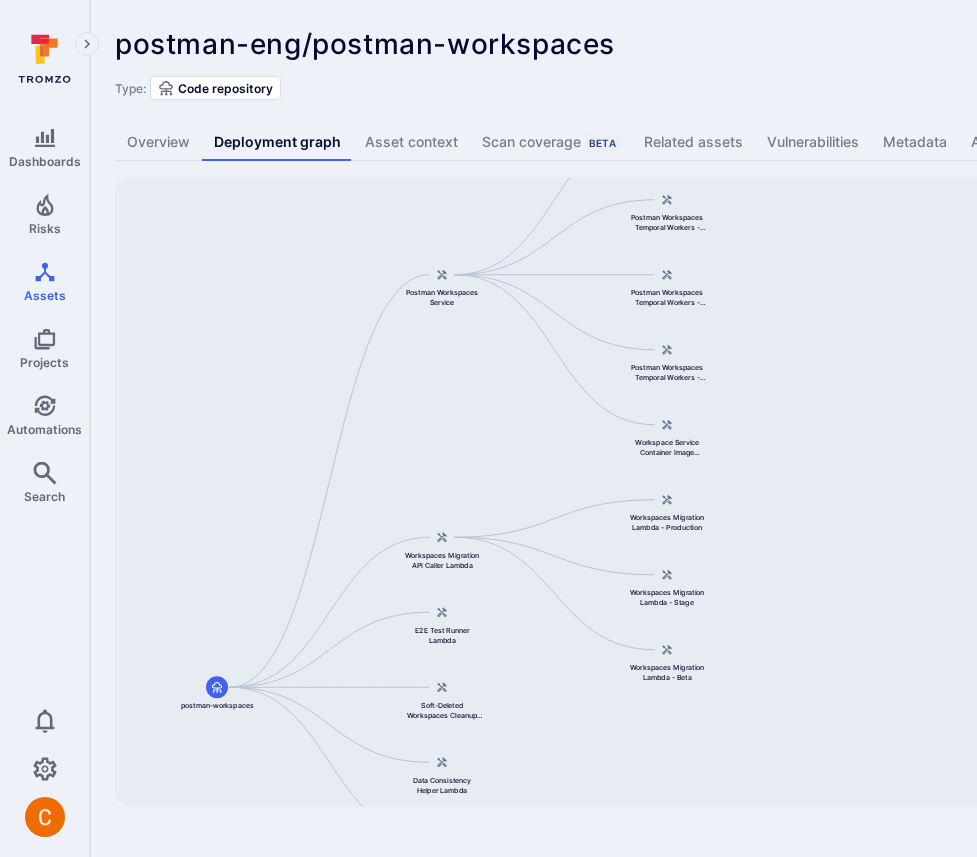 drag, startPoint x: 804, startPoint y: 454, endPoint x: 479, endPoint y: 454, distance: 325 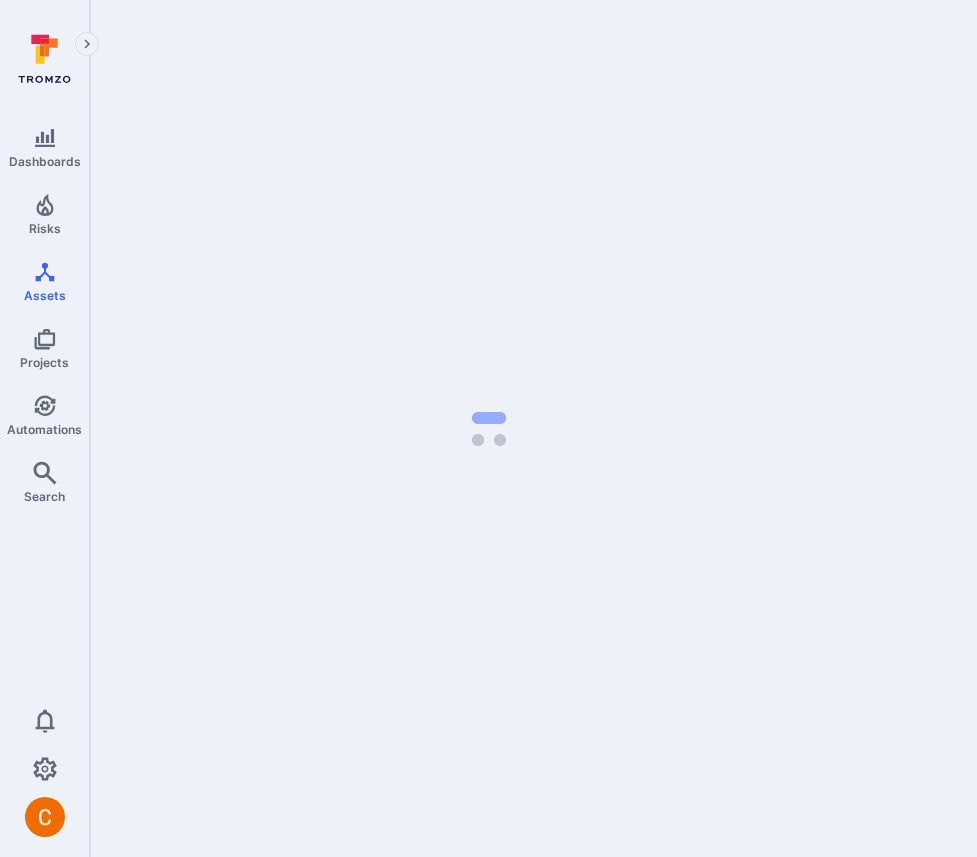scroll, scrollTop: 0, scrollLeft: 0, axis: both 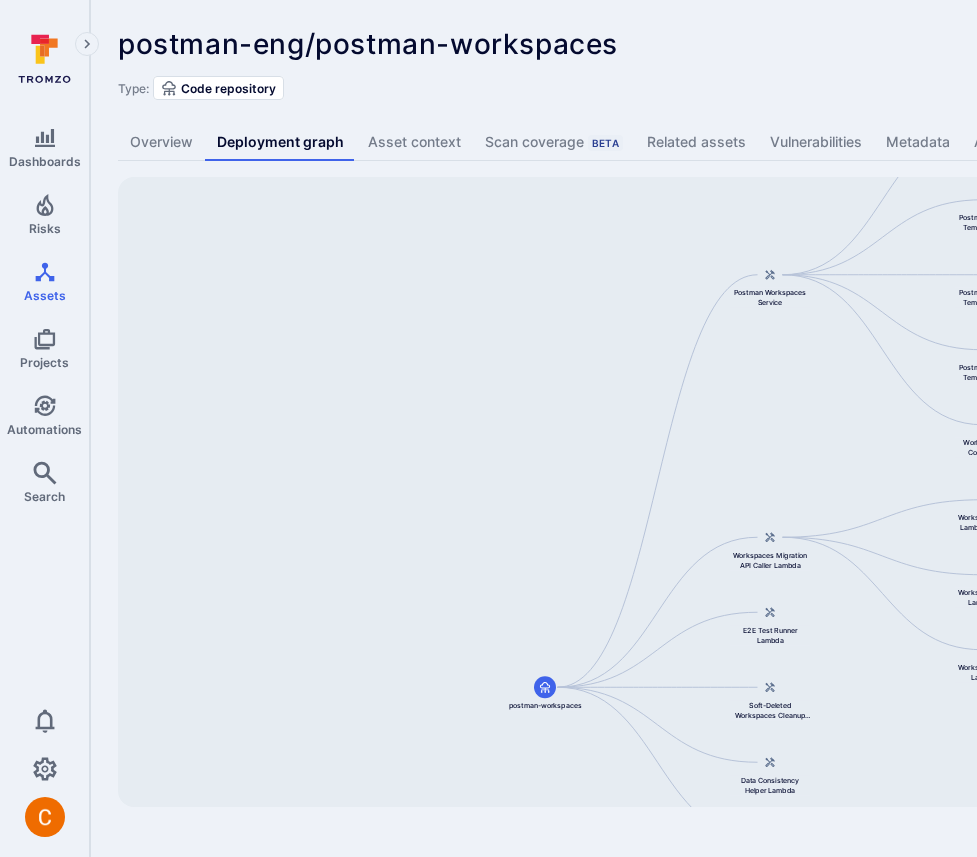 click on "postman-eng/postman-workspaces ...   Show  more" at bounding box center [622, 44] 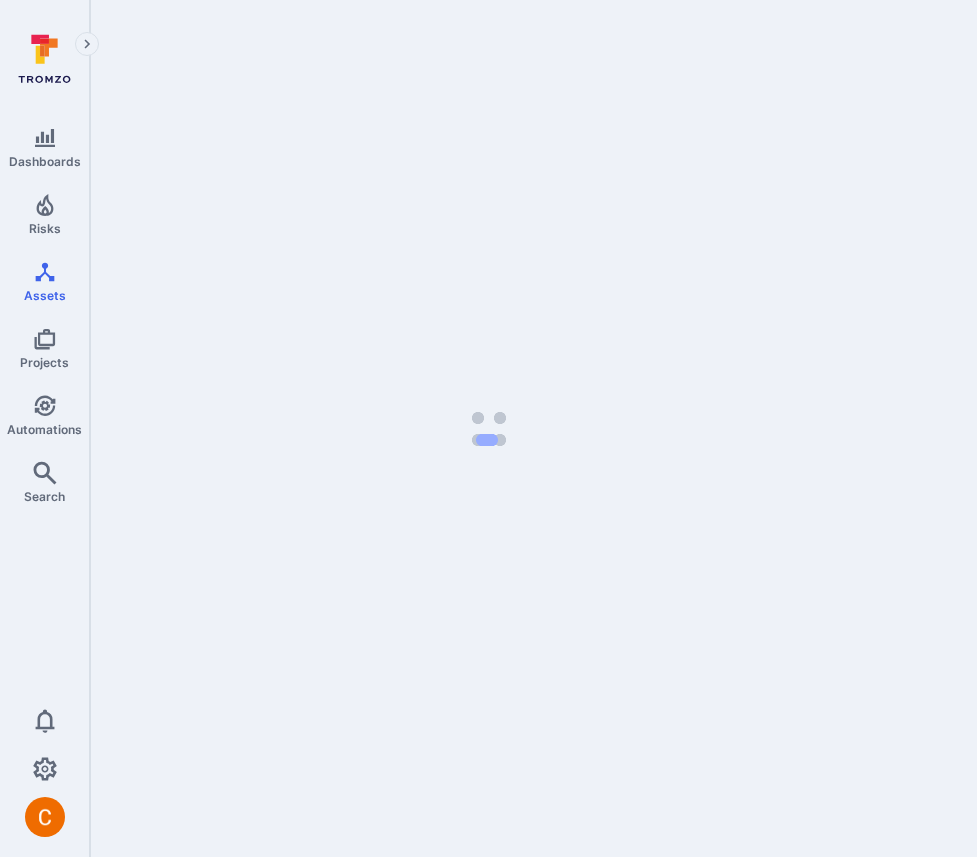 scroll, scrollTop: 0, scrollLeft: 0, axis: both 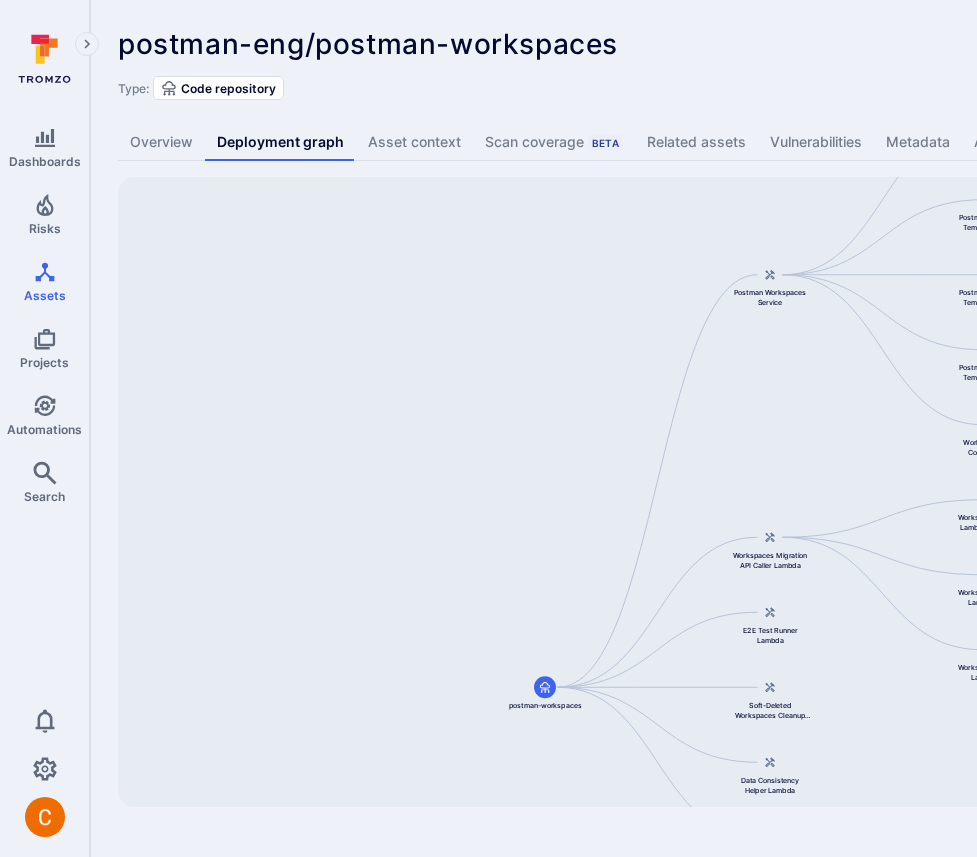 click on "postman-eng/postman-workspaces" at bounding box center (368, 44) 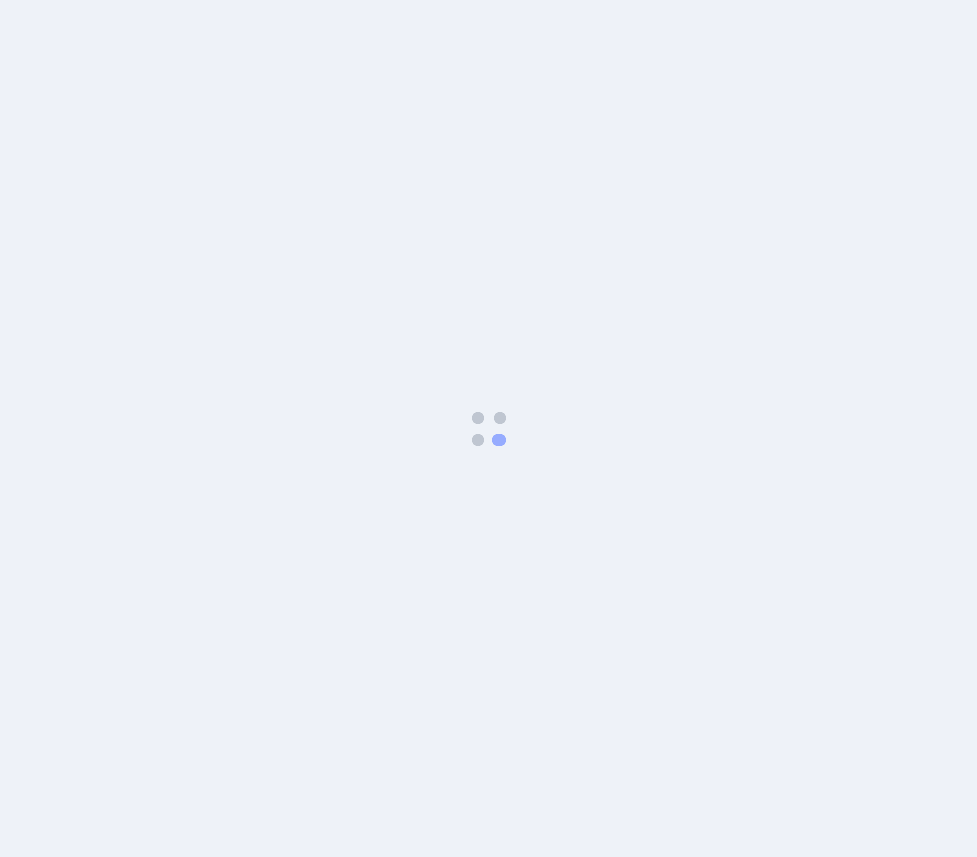 scroll, scrollTop: 0, scrollLeft: 0, axis: both 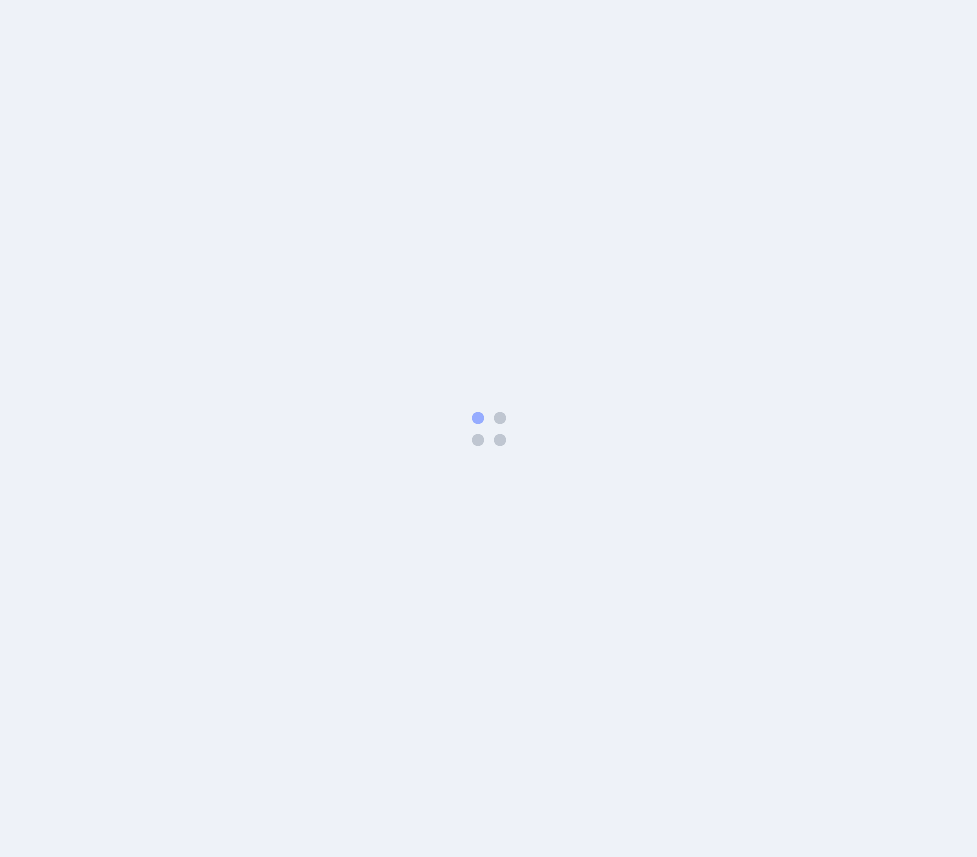 click at bounding box center (488, 428) 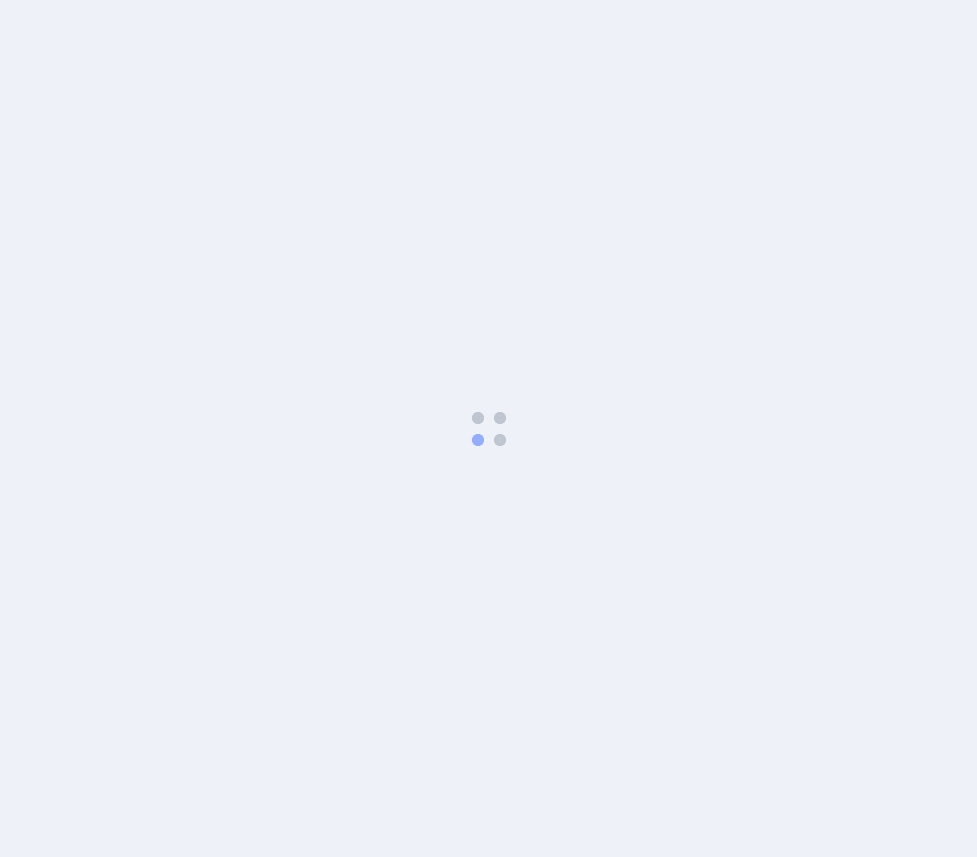 scroll, scrollTop: 0, scrollLeft: 0, axis: both 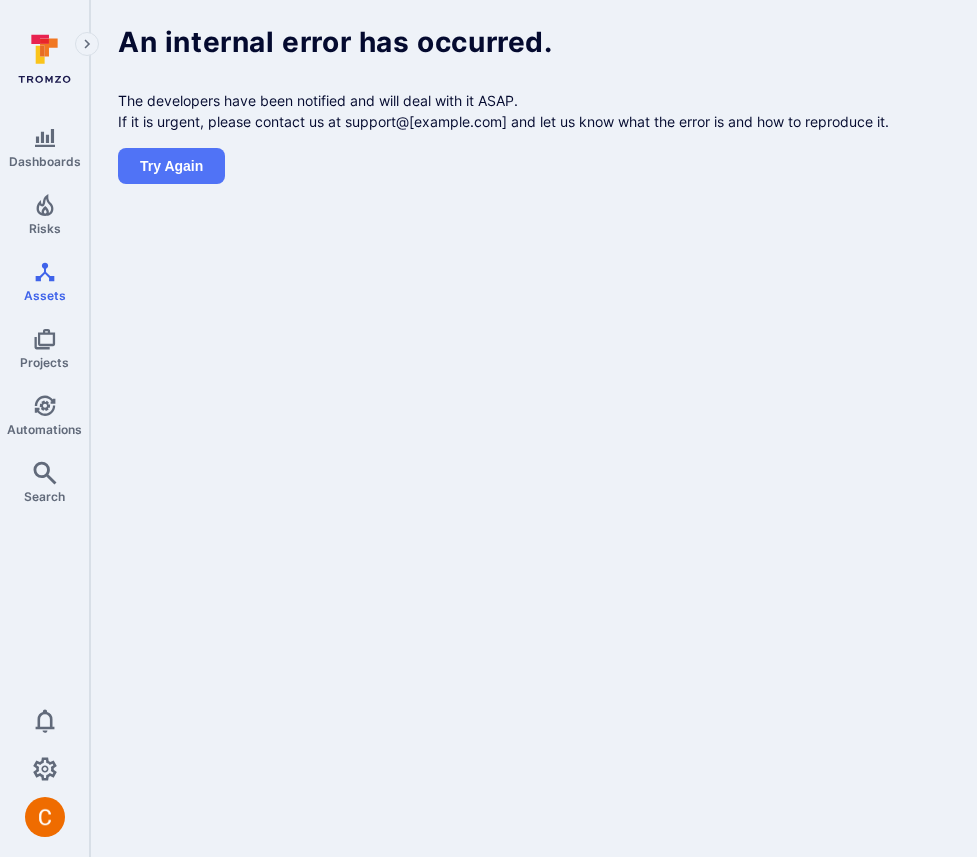 click on "Dashboards Risks Assets Projects Automations Search 0 Assets Assets Pull requests An internal error has occurred. The developers have been notified and will deal with it ASAP. If it is urgent, please contact us at   support@example.com   and let us know what the error is and how to reproduce it. Try again" at bounding box center [488, 428] 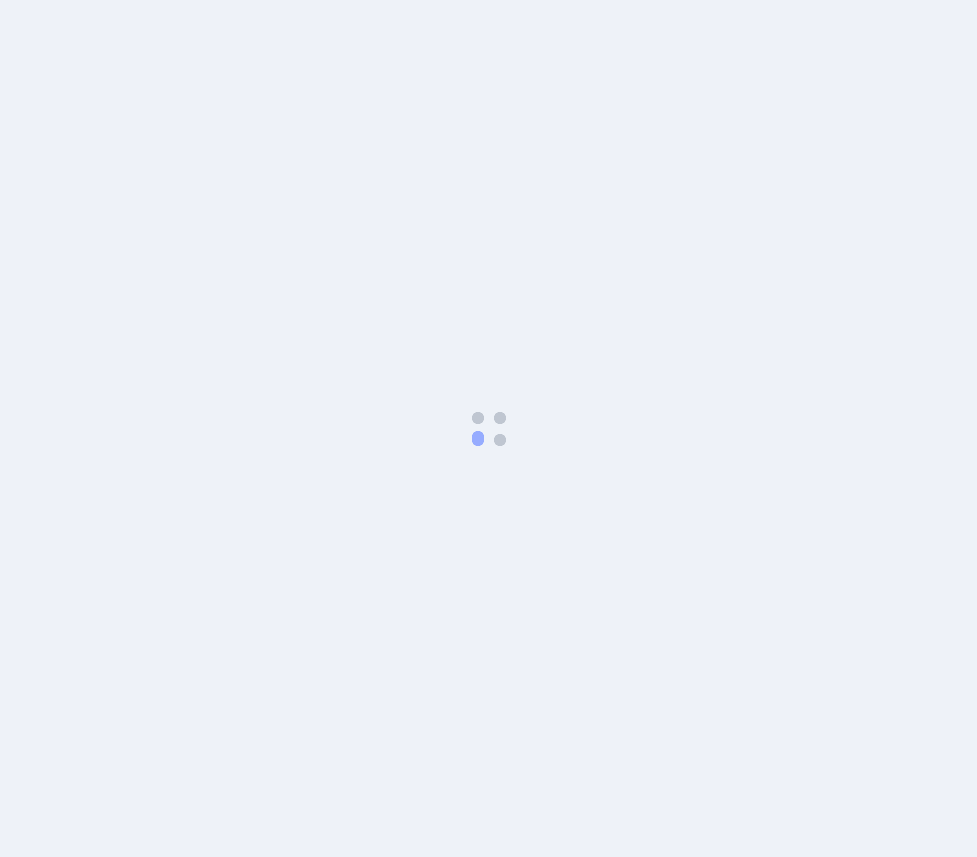 scroll, scrollTop: 0, scrollLeft: 0, axis: both 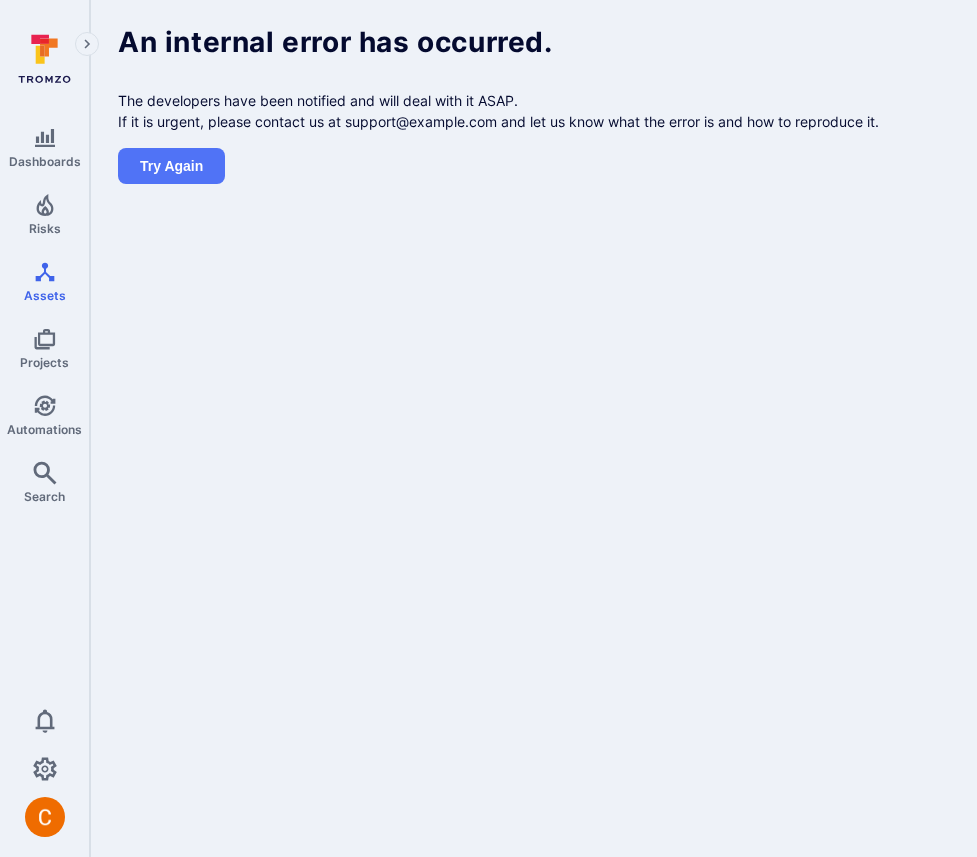 click on "Dashboards Risks Assets Projects Automations Search 0 Assets Assets Pull requests An internal error has occurred. The developers have been notified and will deal with it ASAP. If it is urgent, please contact us at   support@example.com   and let us know what the error is and how to reproduce it. Try again" at bounding box center [488, 428] 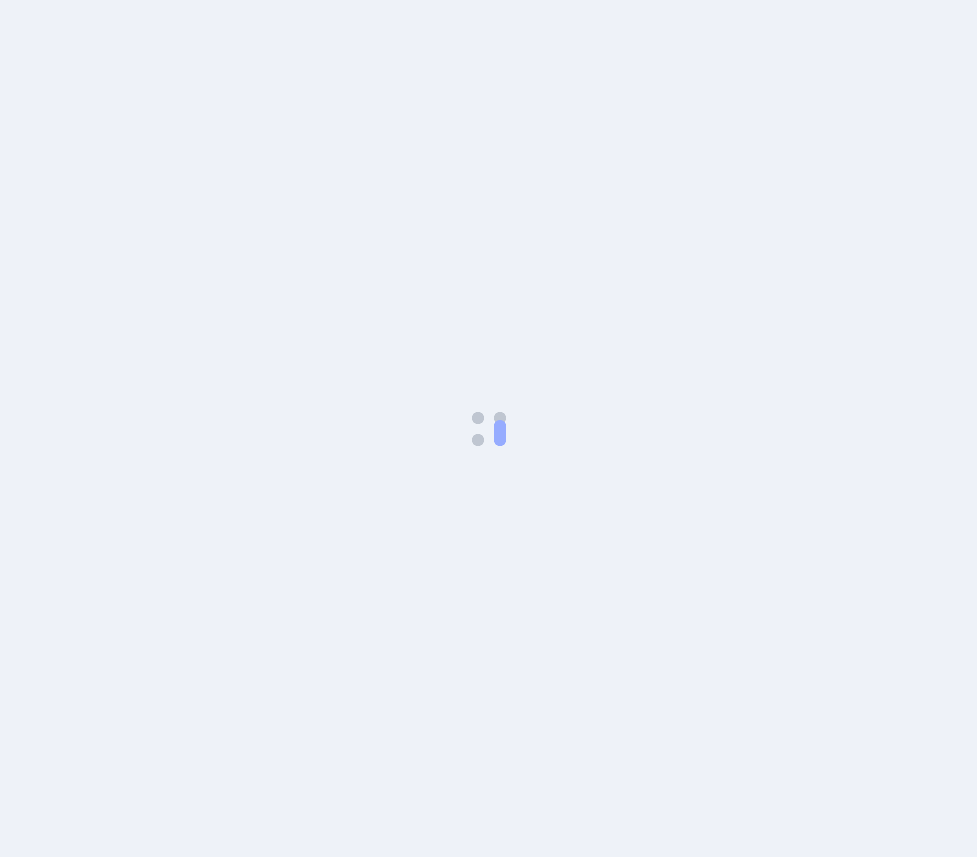 scroll, scrollTop: 0, scrollLeft: 0, axis: both 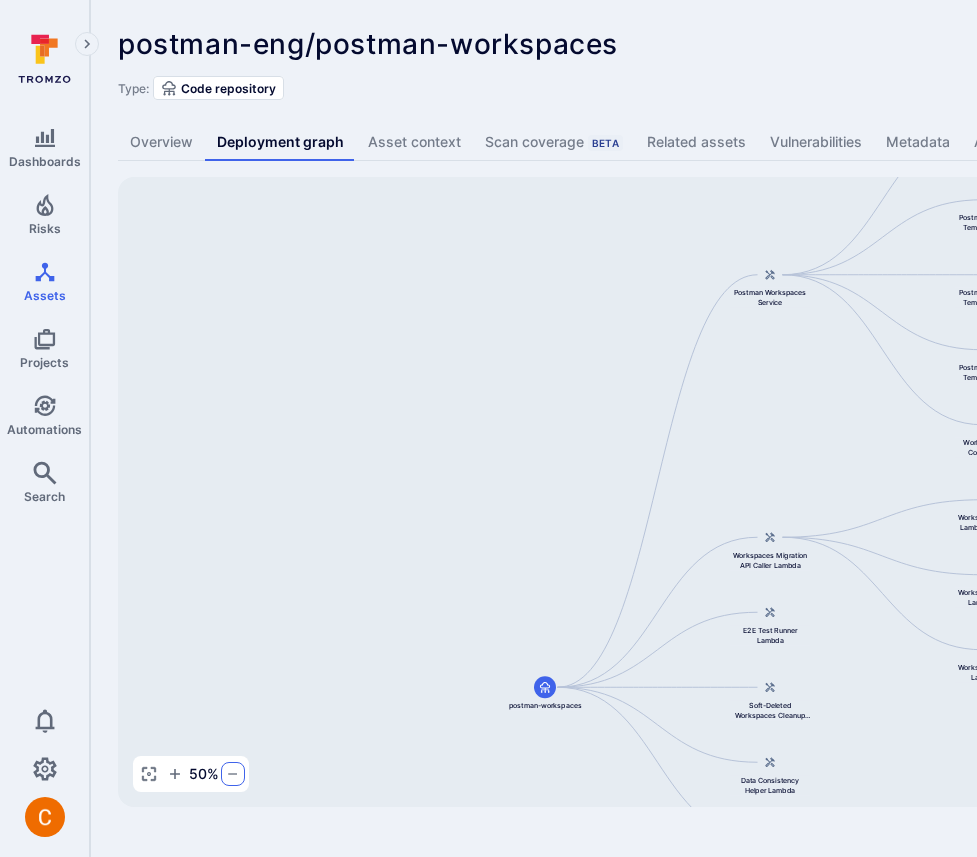click 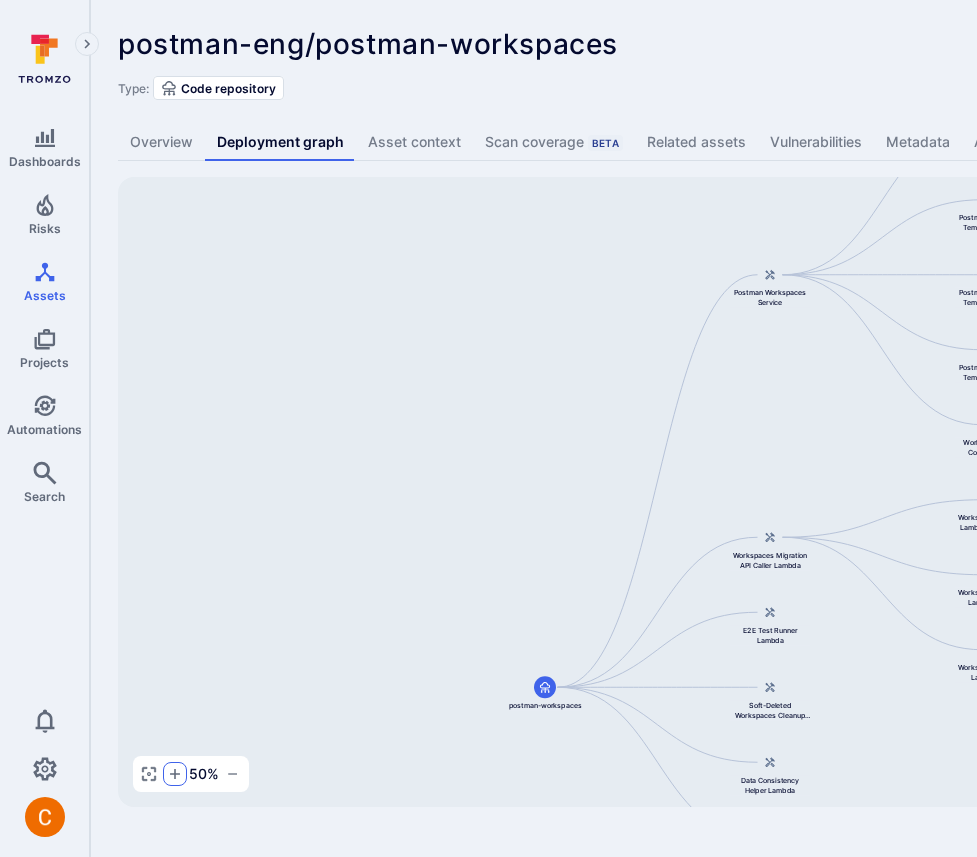 click 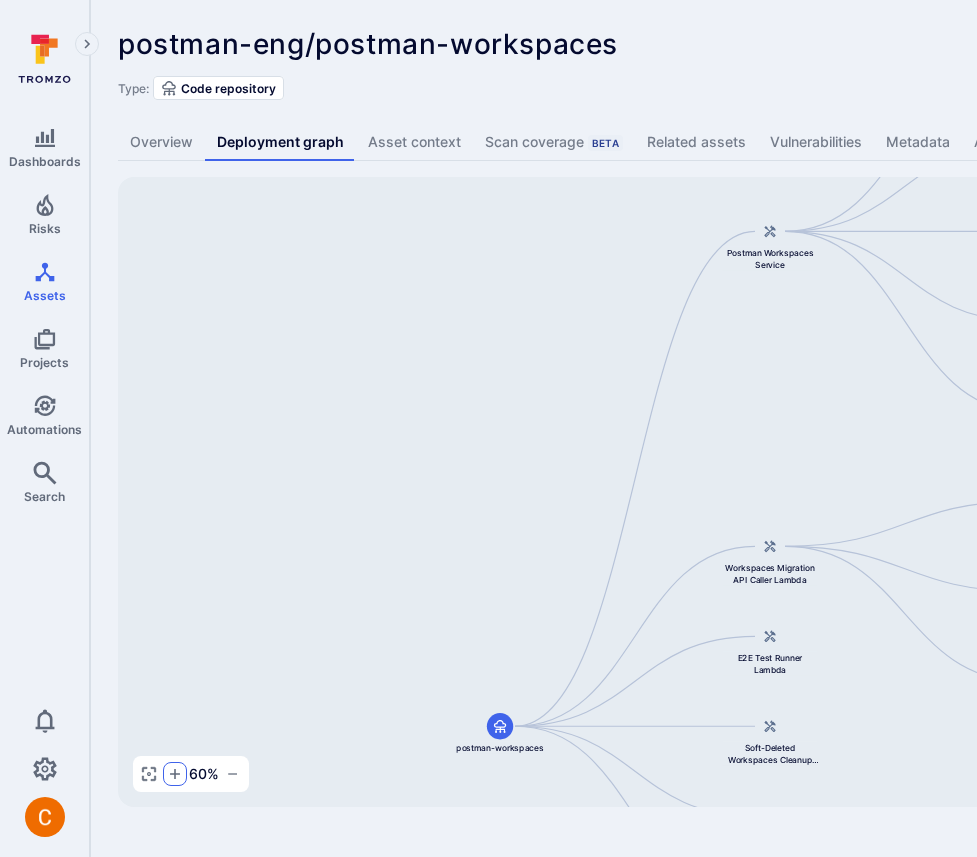 click 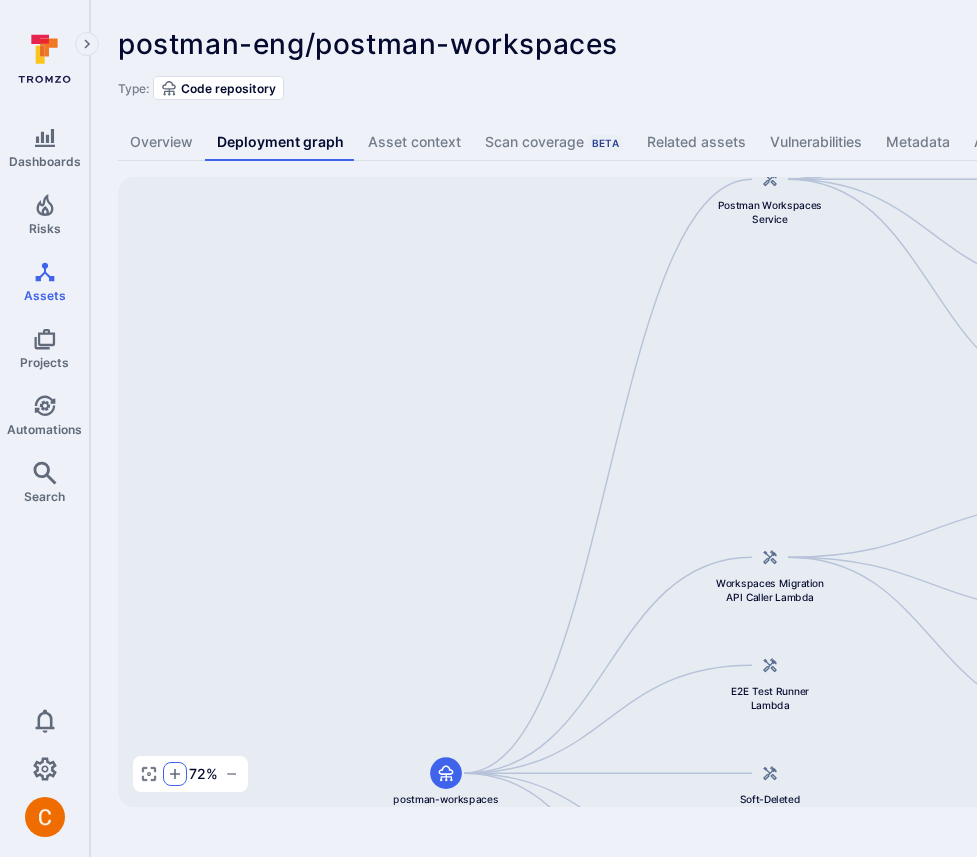 click 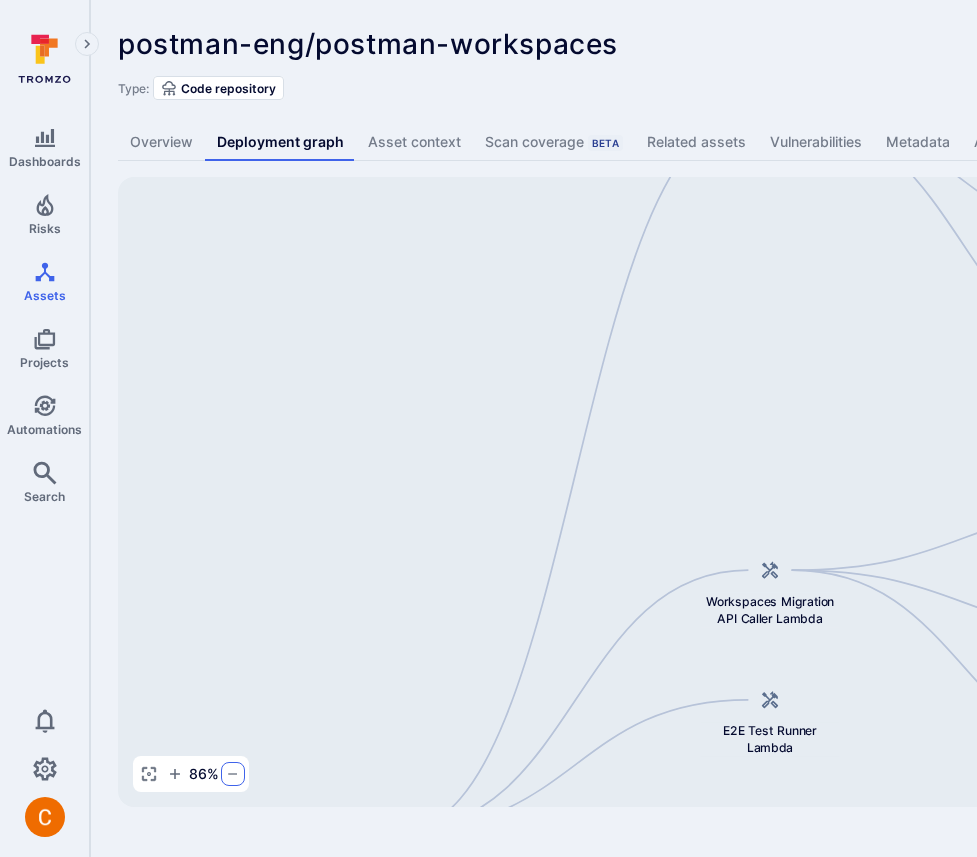 click at bounding box center [233, 774] 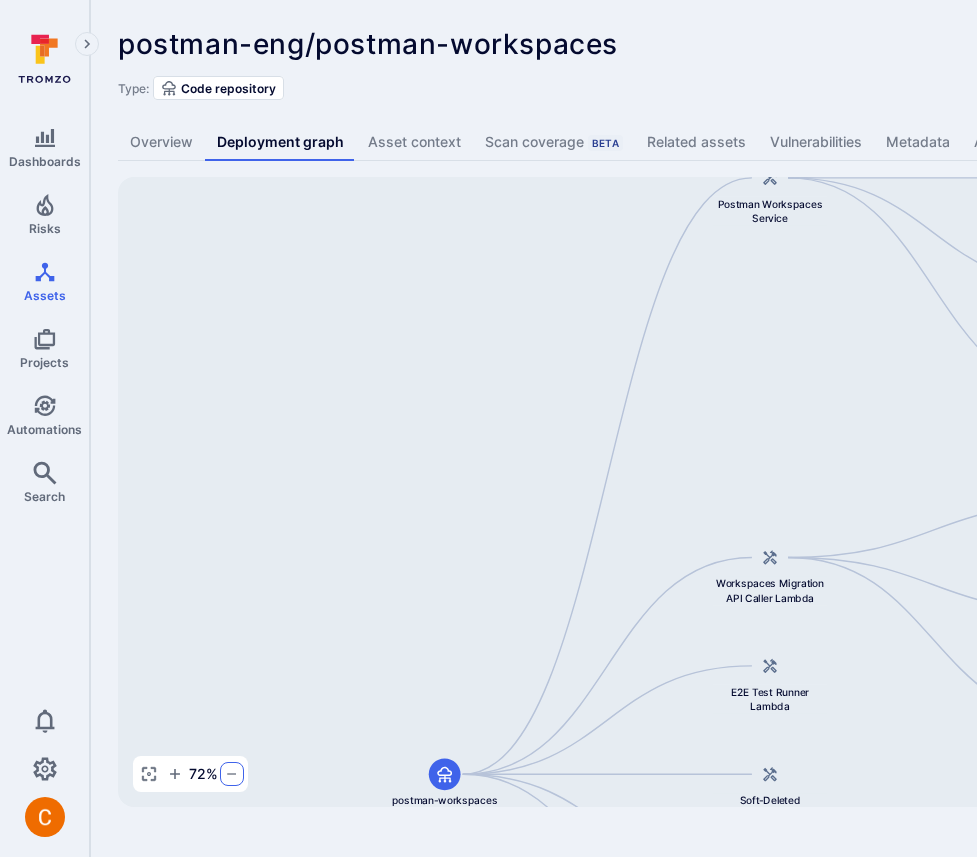 click 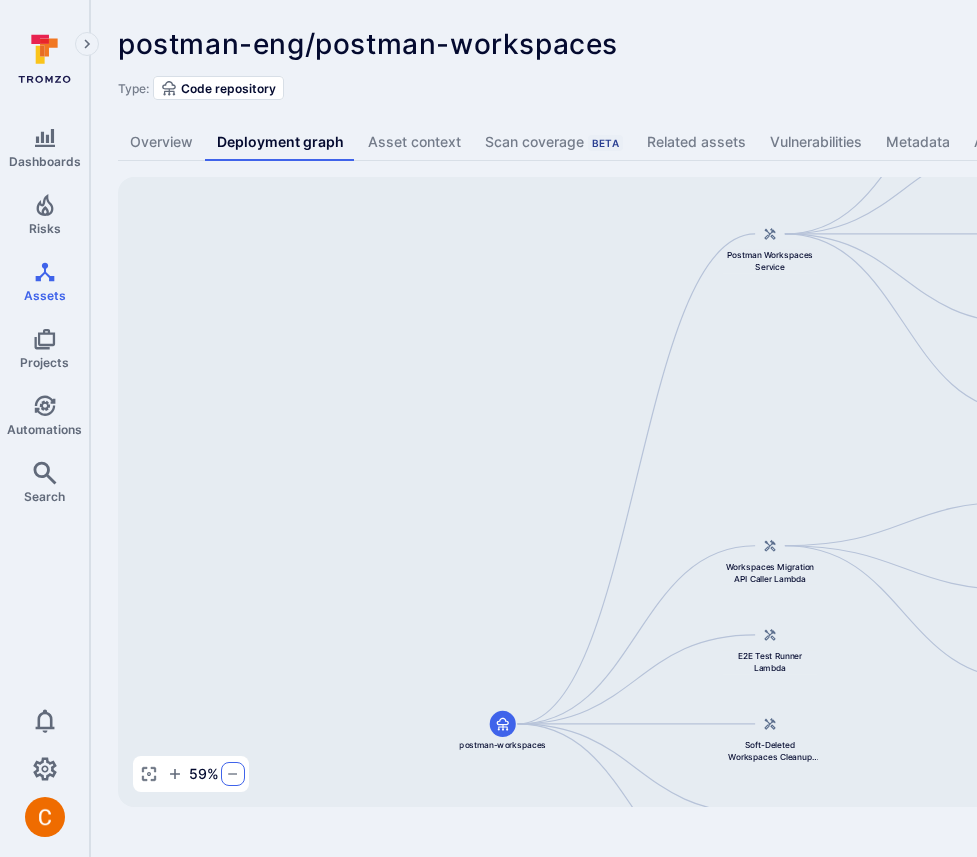 click at bounding box center (233, 774) 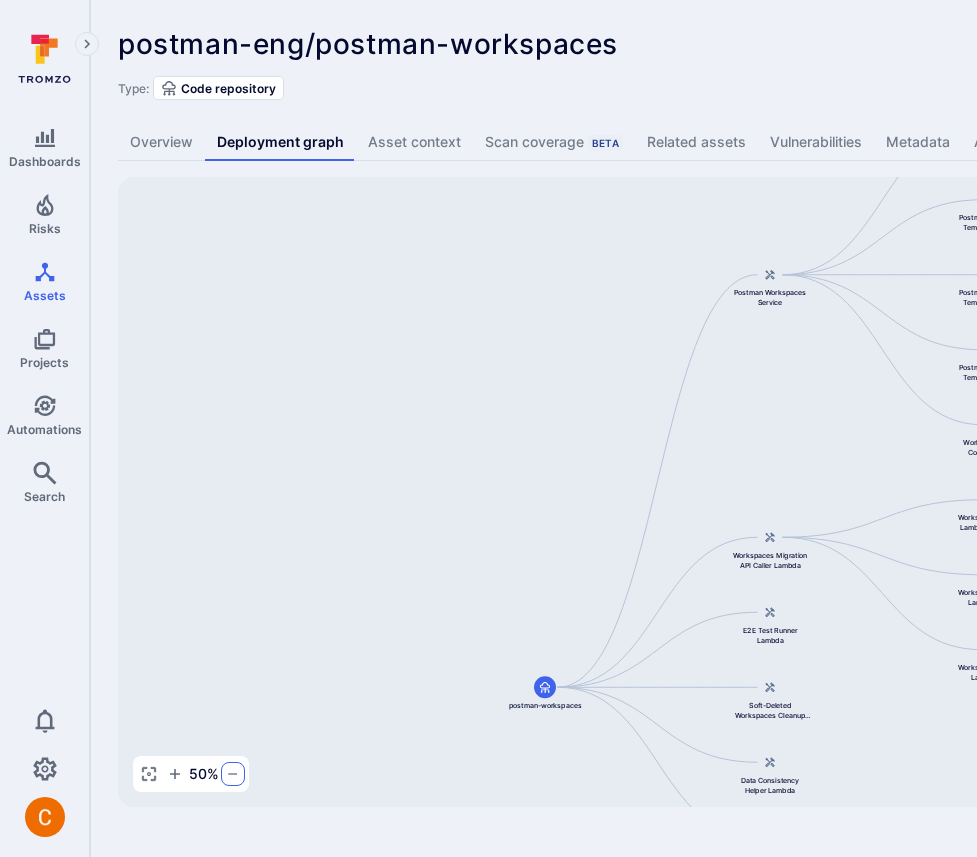 click at bounding box center [233, 774] 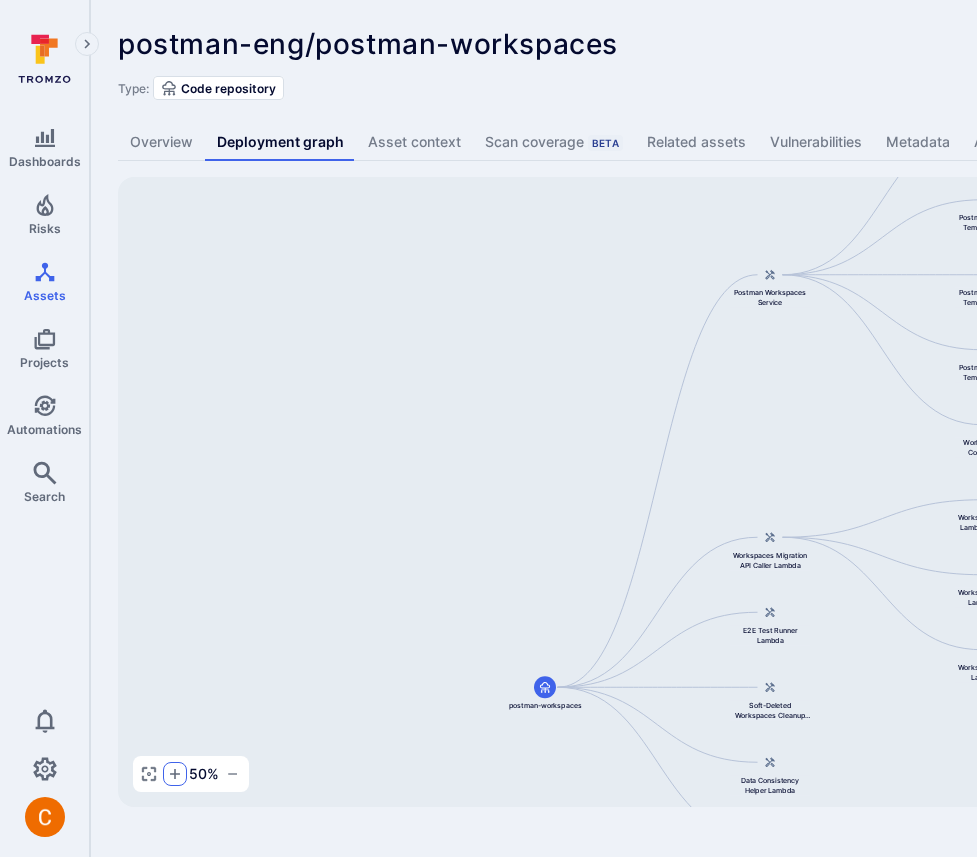 click 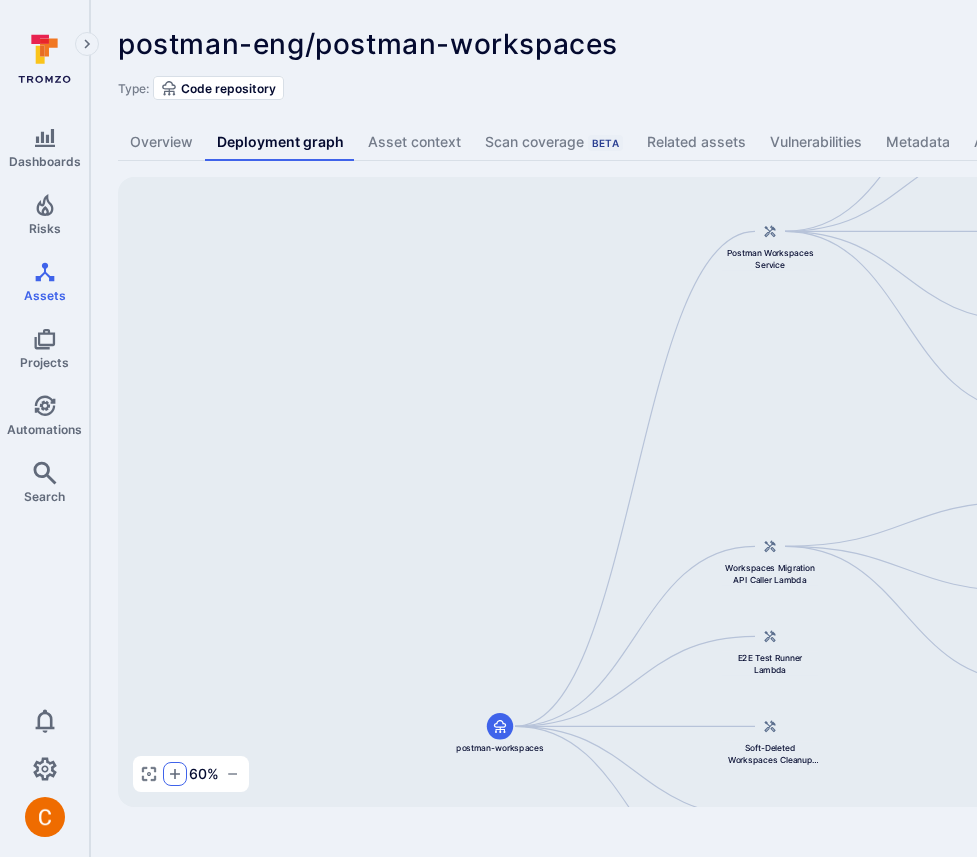 click 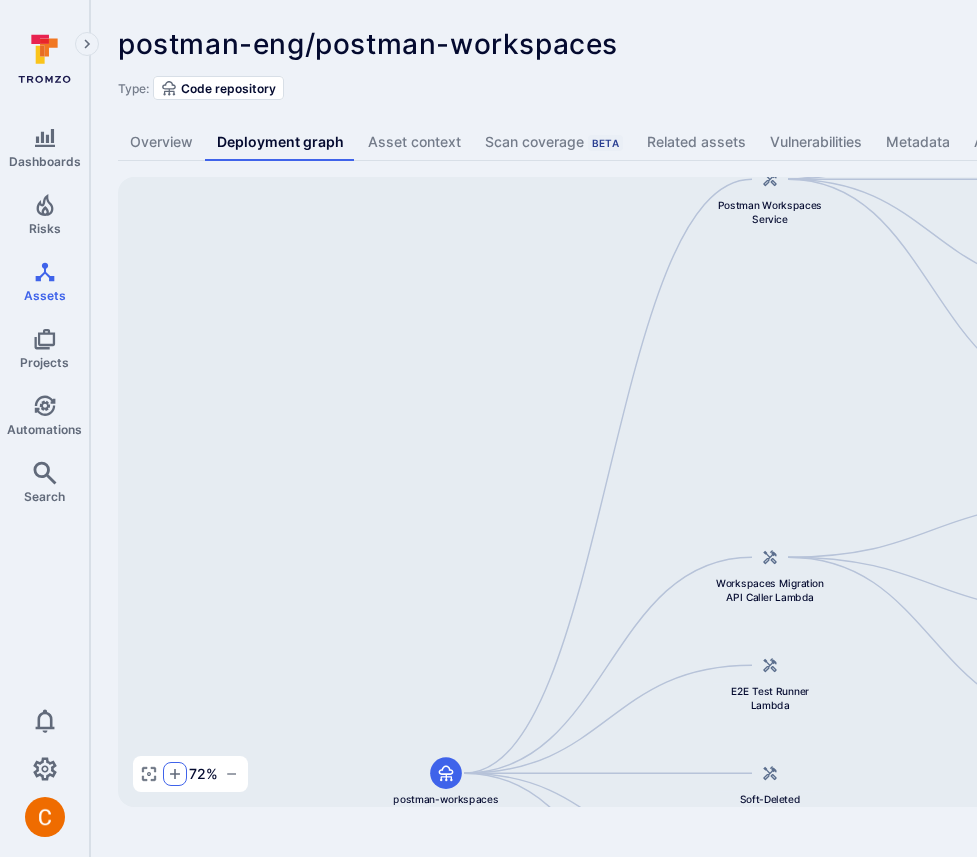 click 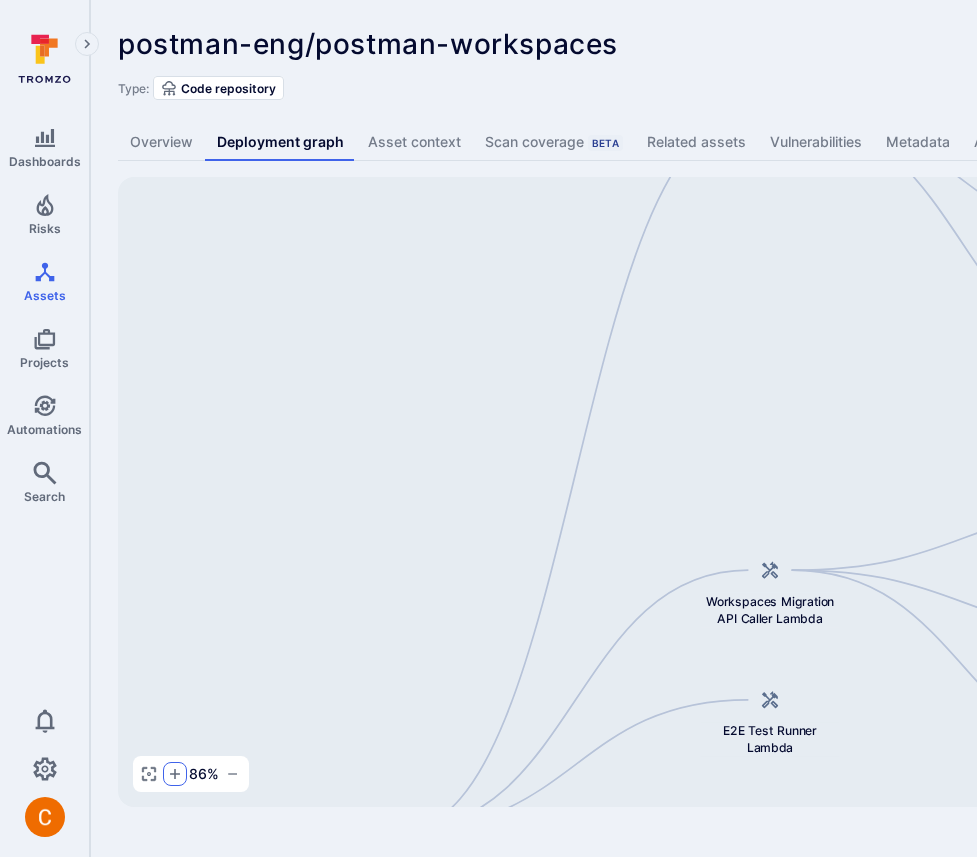 click 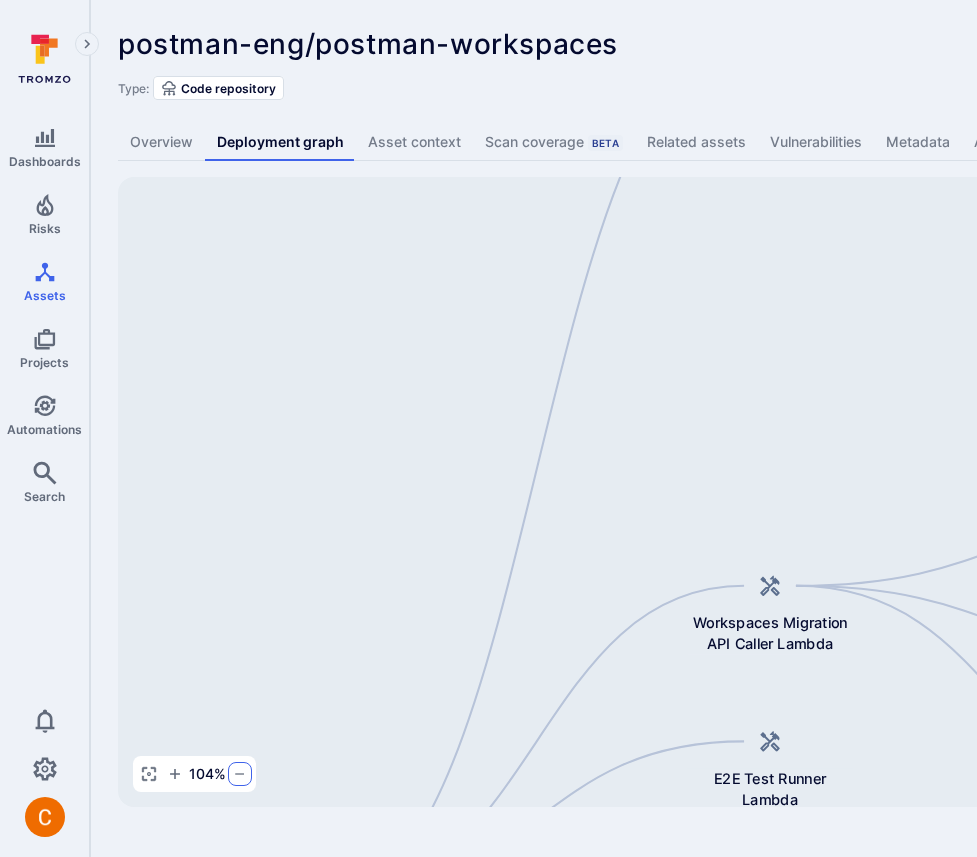 click 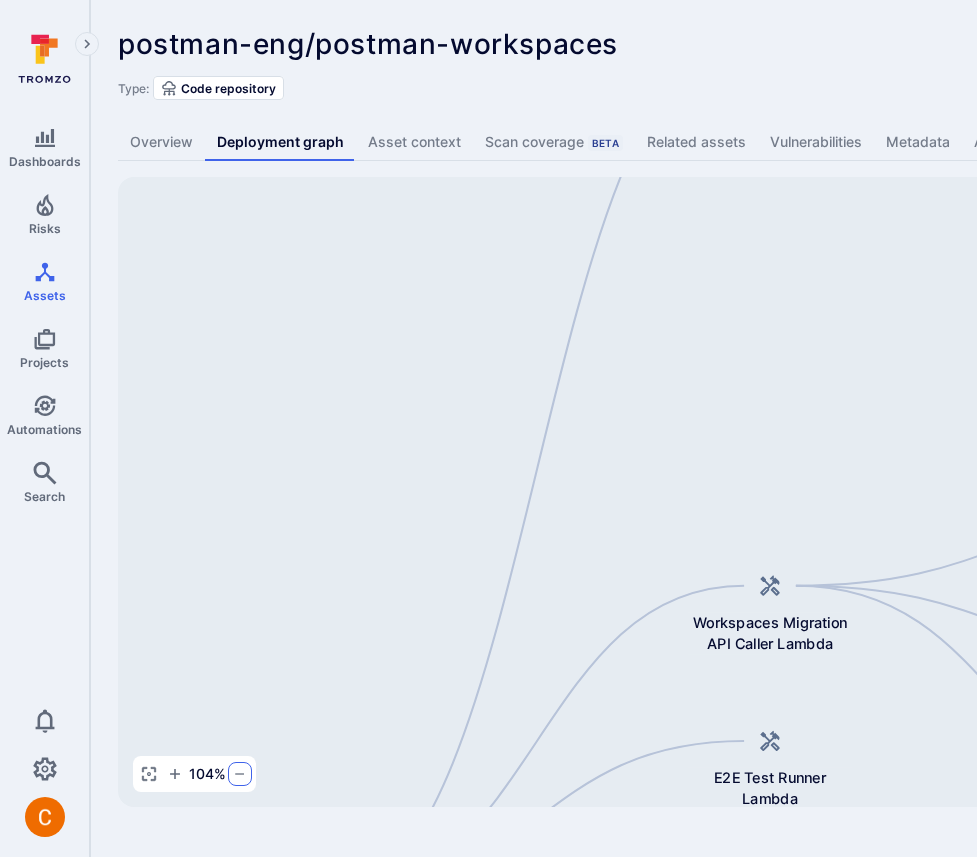 click 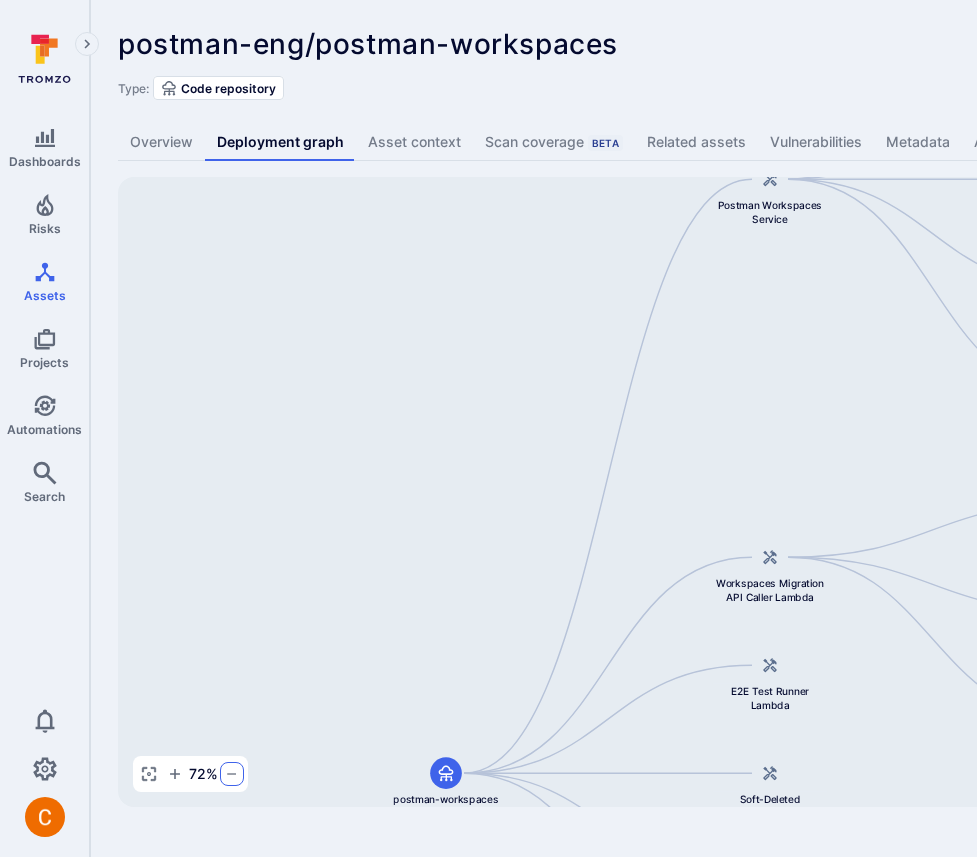 click 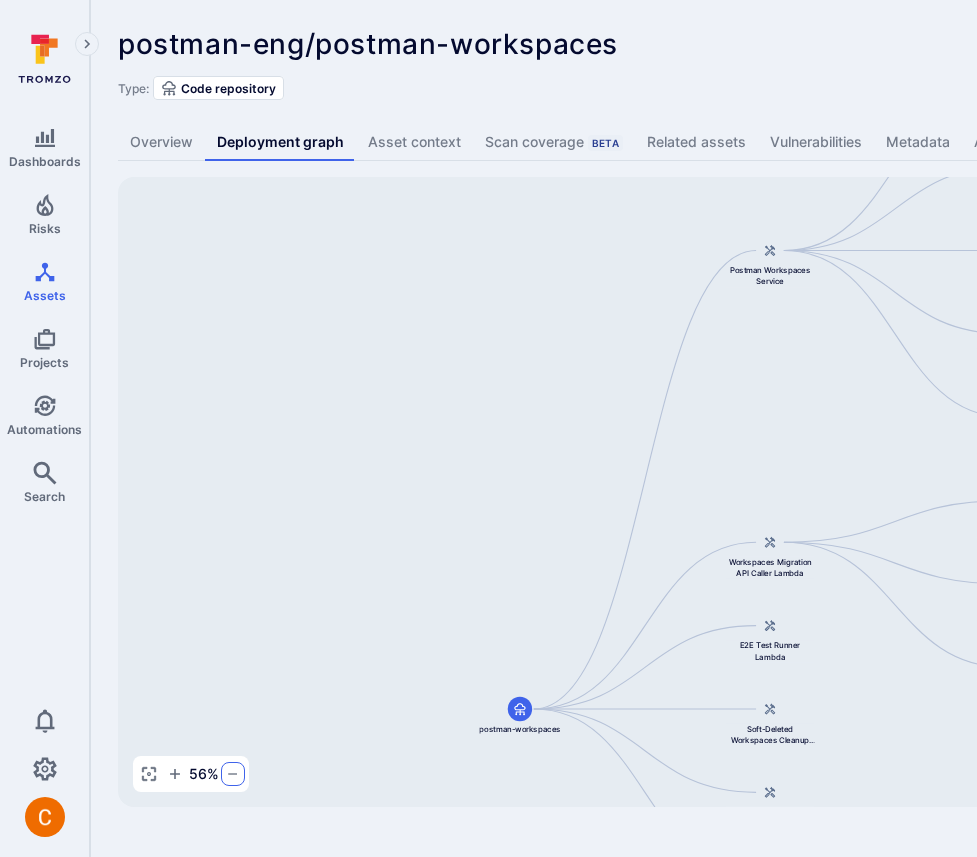 click 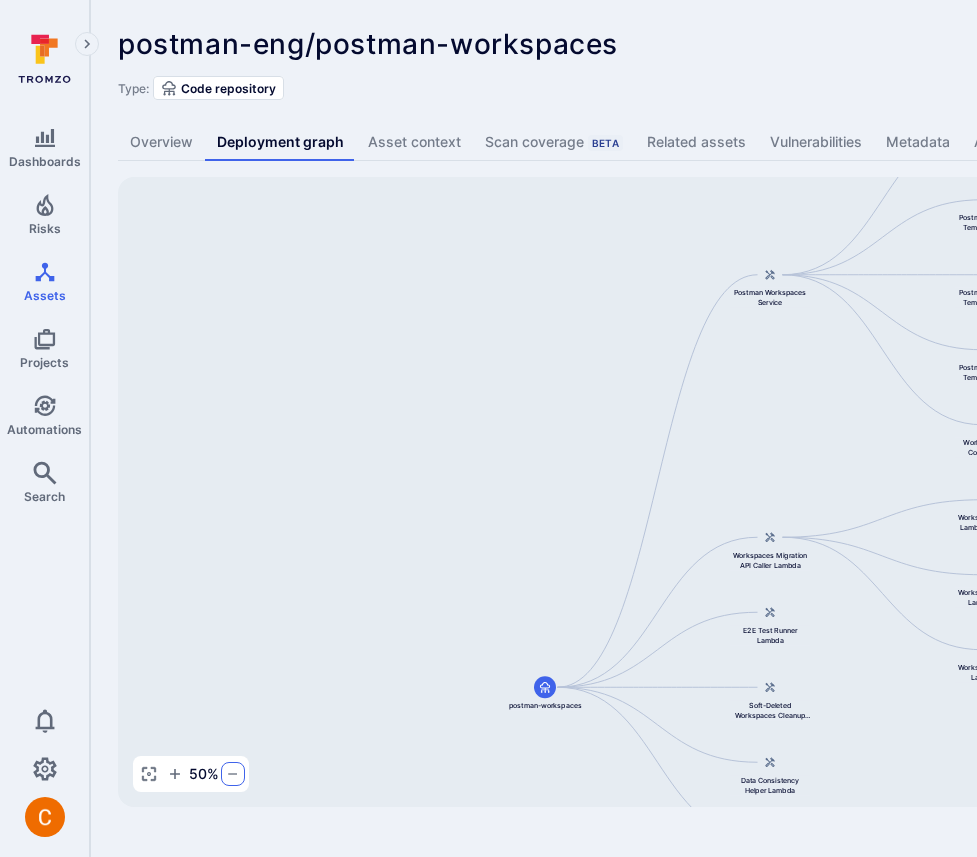 click 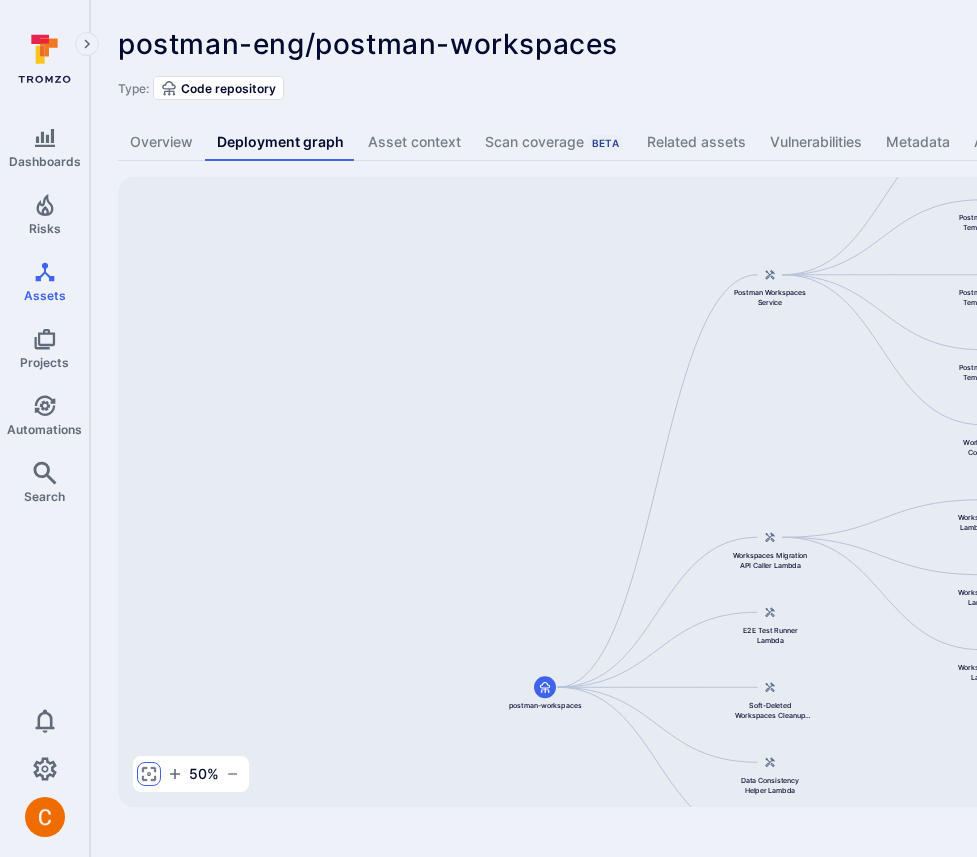click at bounding box center (149, 774) 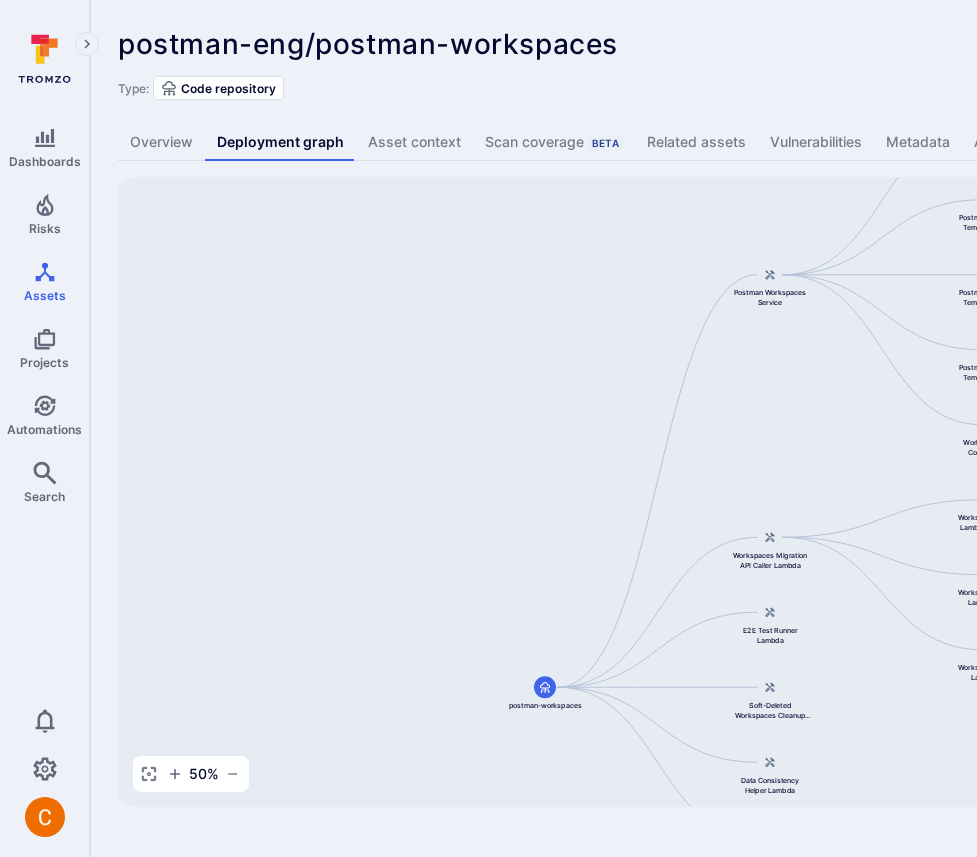 type 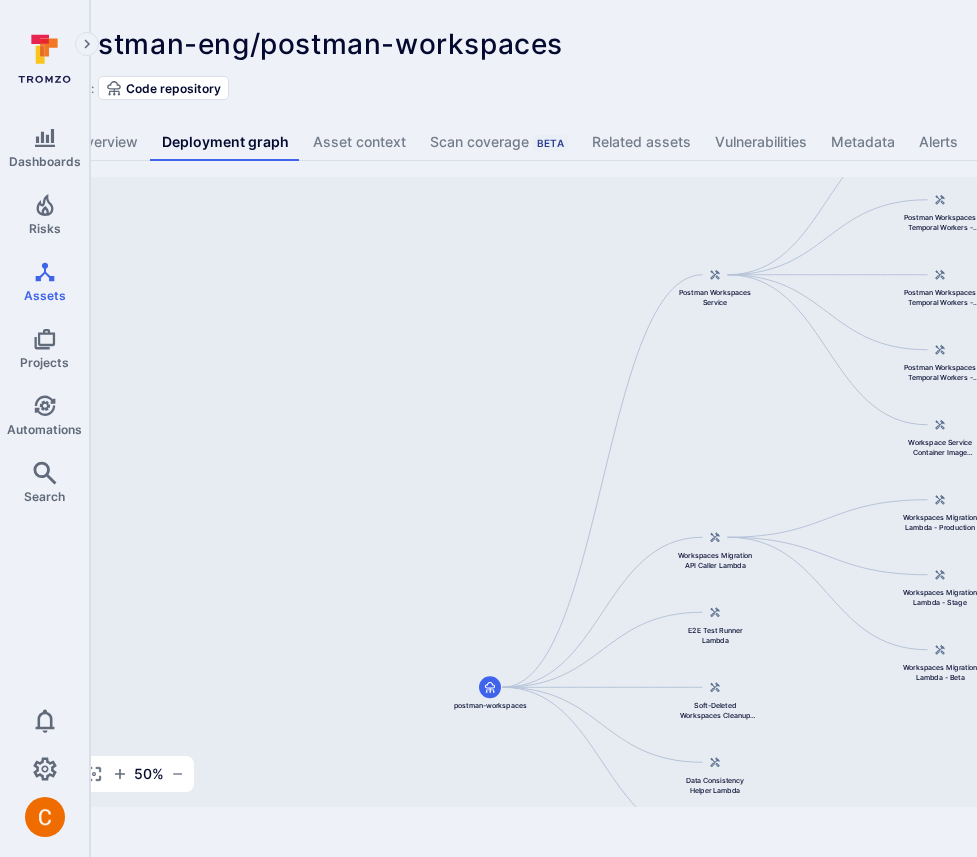 scroll, scrollTop: 0, scrollLeft: 369, axis: horizontal 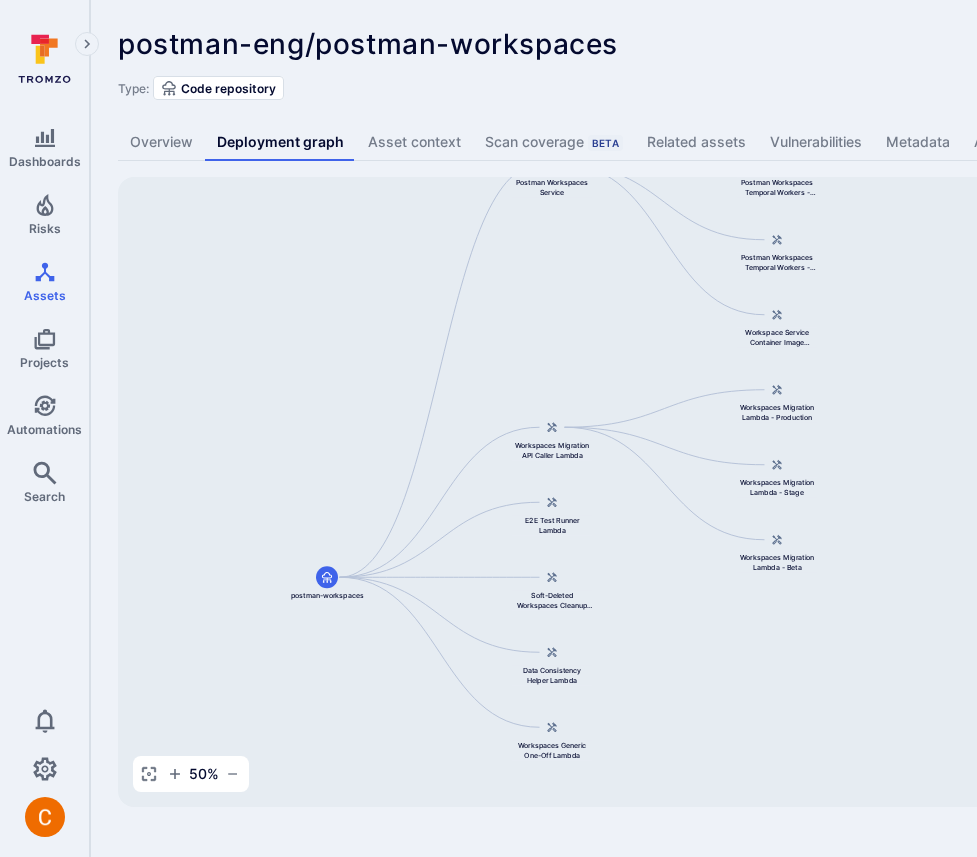 drag, startPoint x: 605, startPoint y: 525, endPoint x: 388, endPoint y: 416, distance: 242.83739 